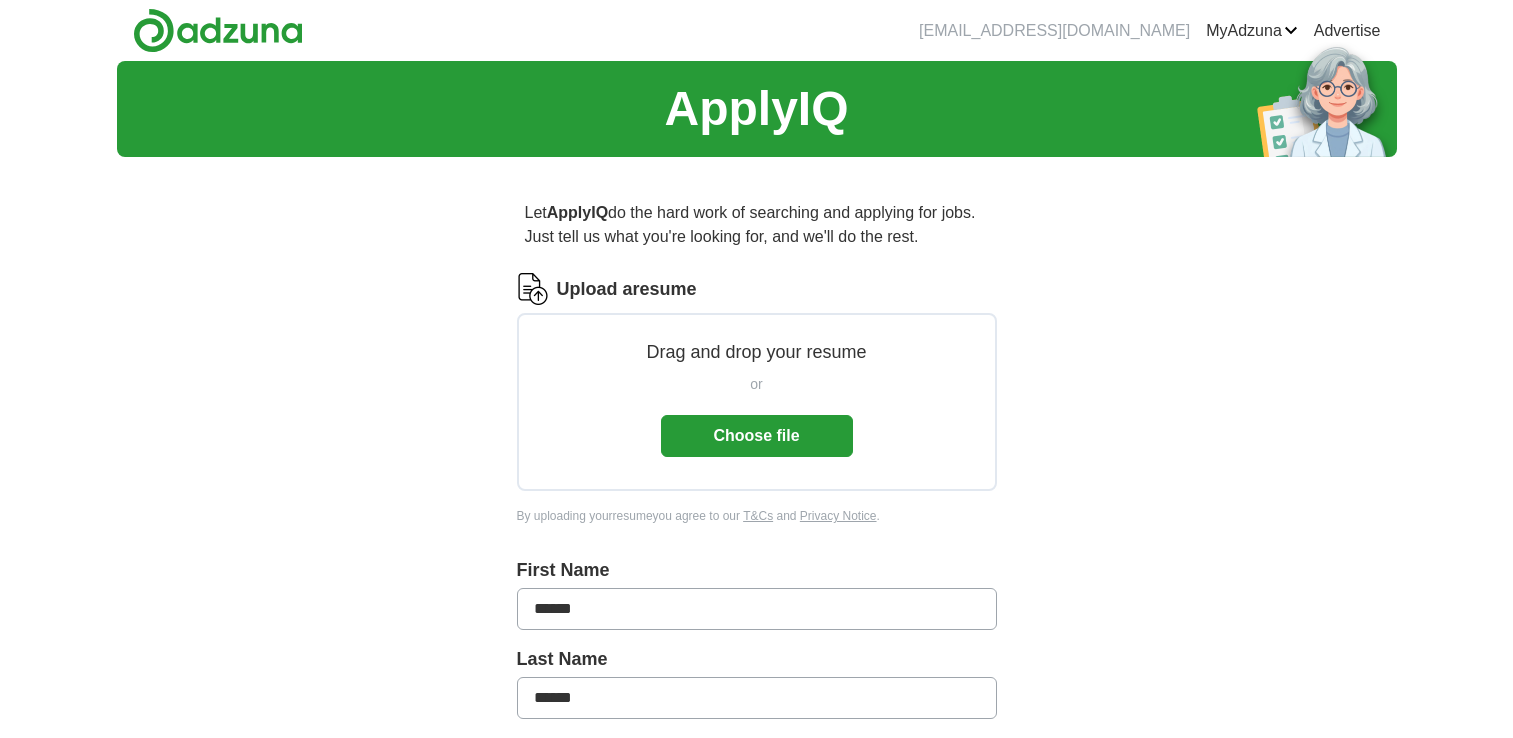 scroll, scrollTop: 0, scrollLeft: 0, axis: both 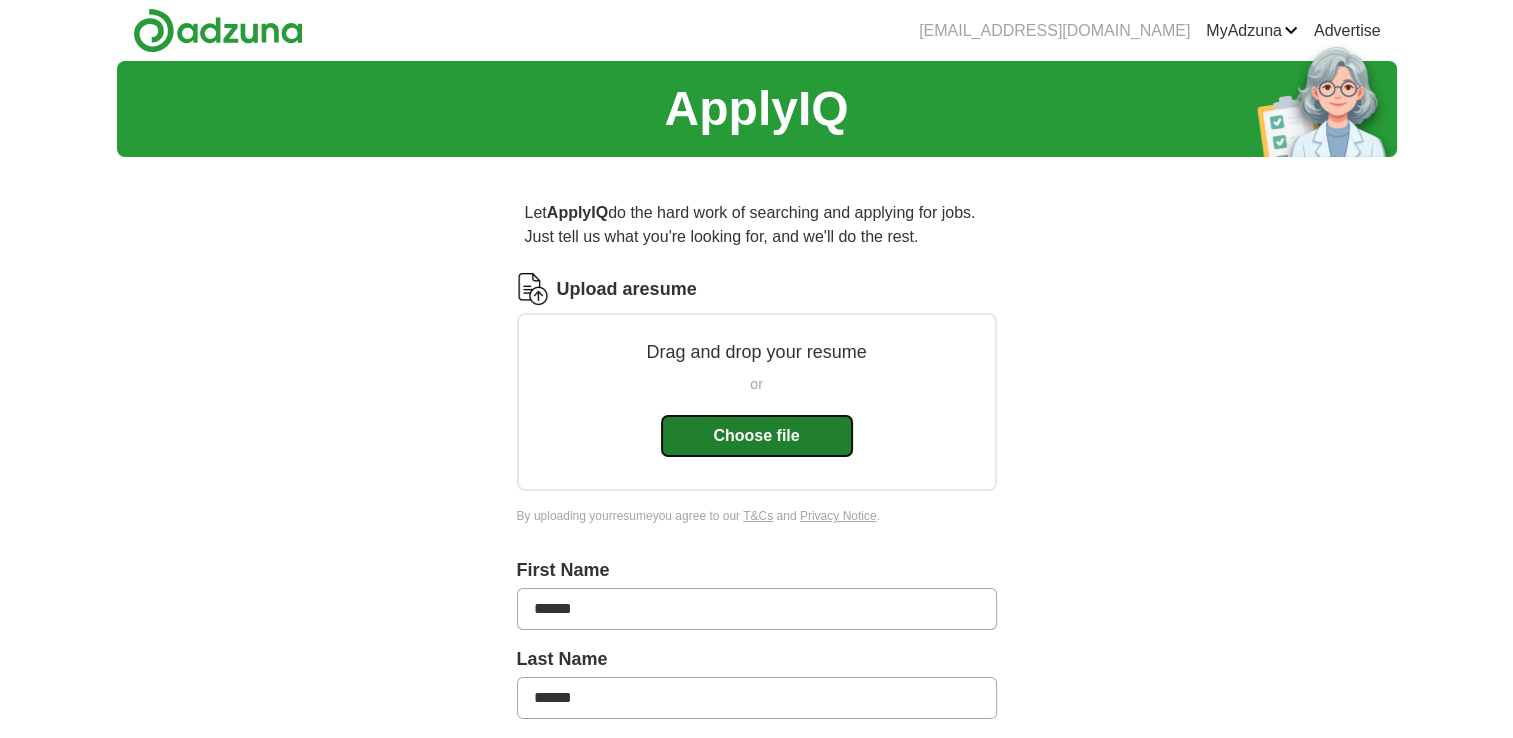 click on "Choose file" at bounding box center [757, 436] 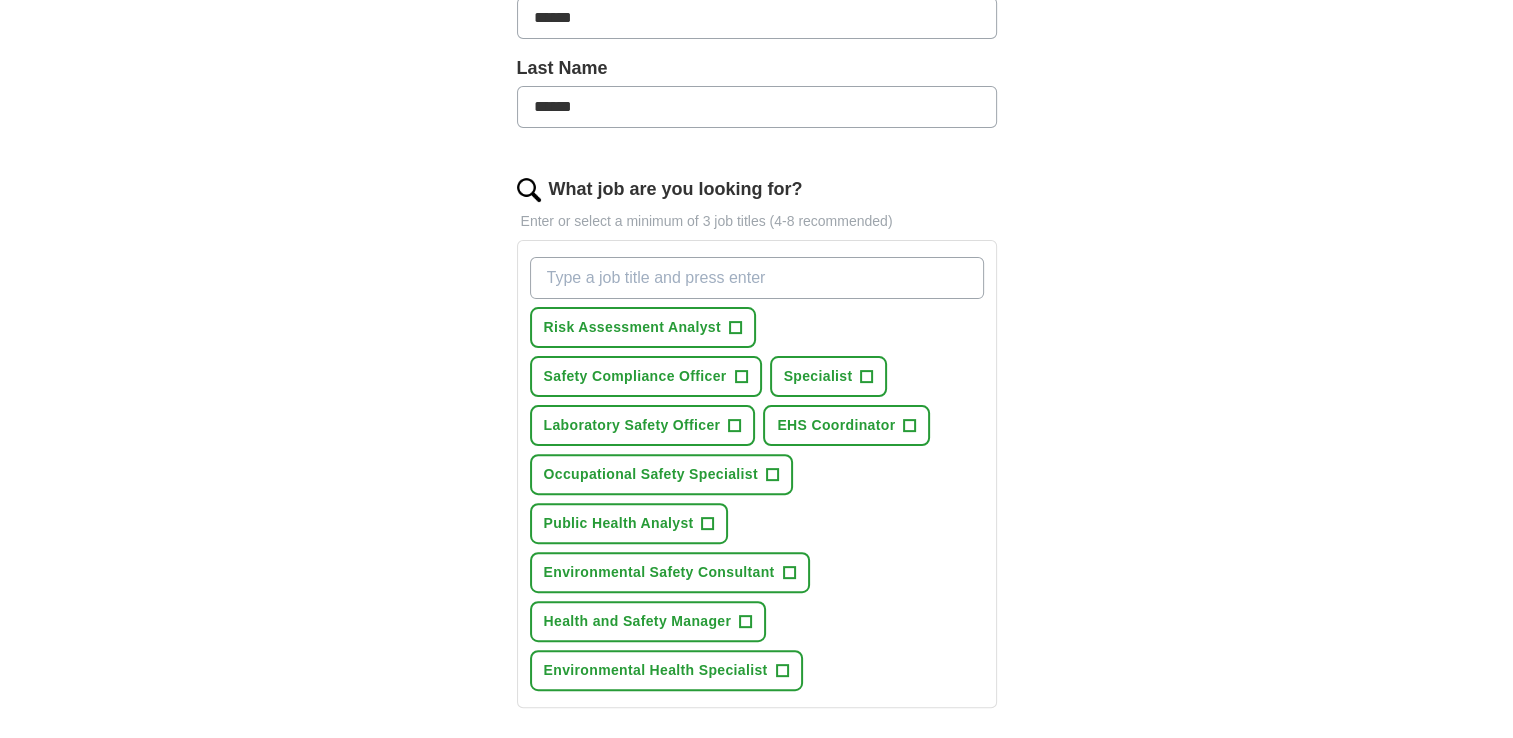 scroll, scrollTop: 498, scrollLeft: 0, axis: vertical 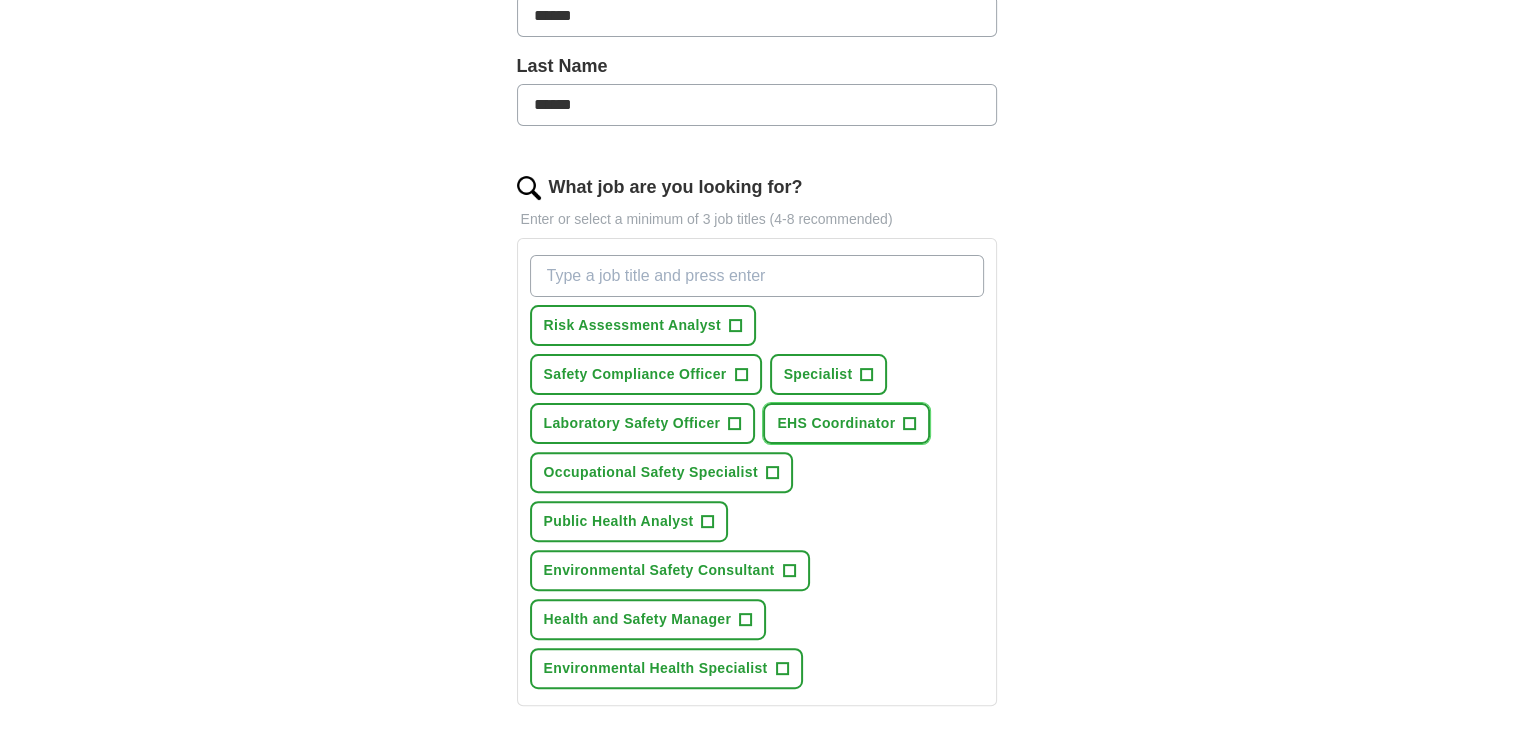 click on "EHS Coordinator" at bounding box center [836, 423] 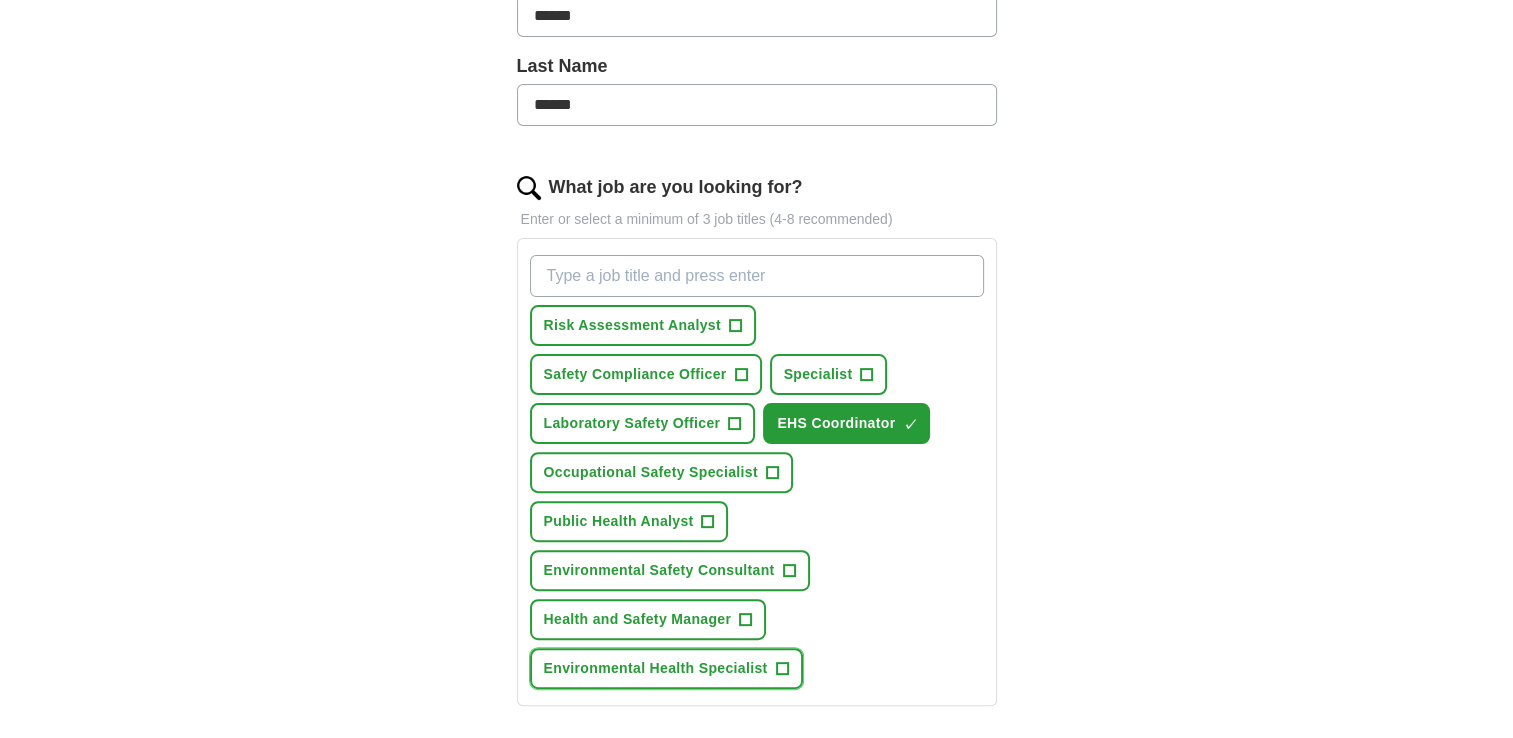 click on "Environmental Health Specialist" at bounding box center (656, 668) 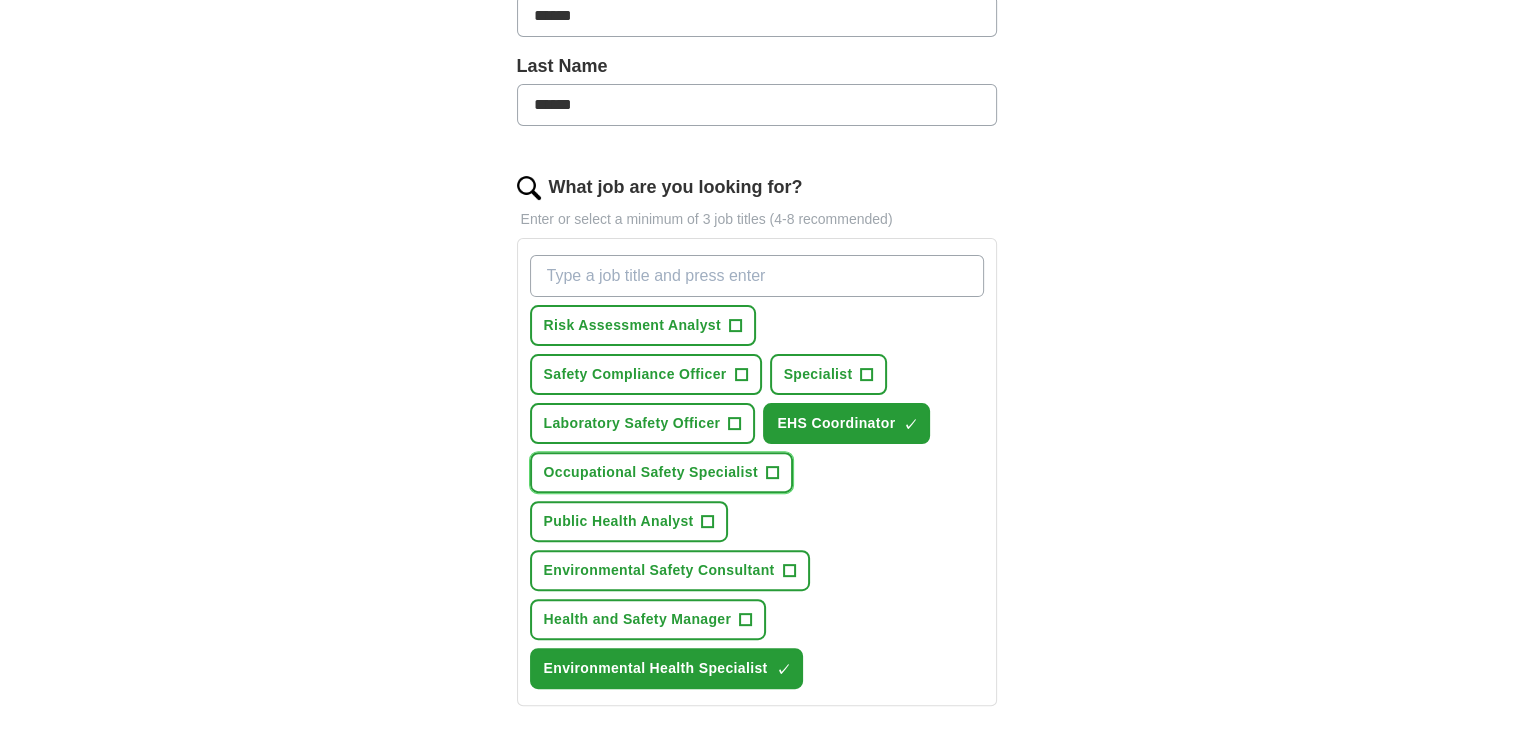 click on "Occupational Safety Specialist" at bounding box center (651, 472) 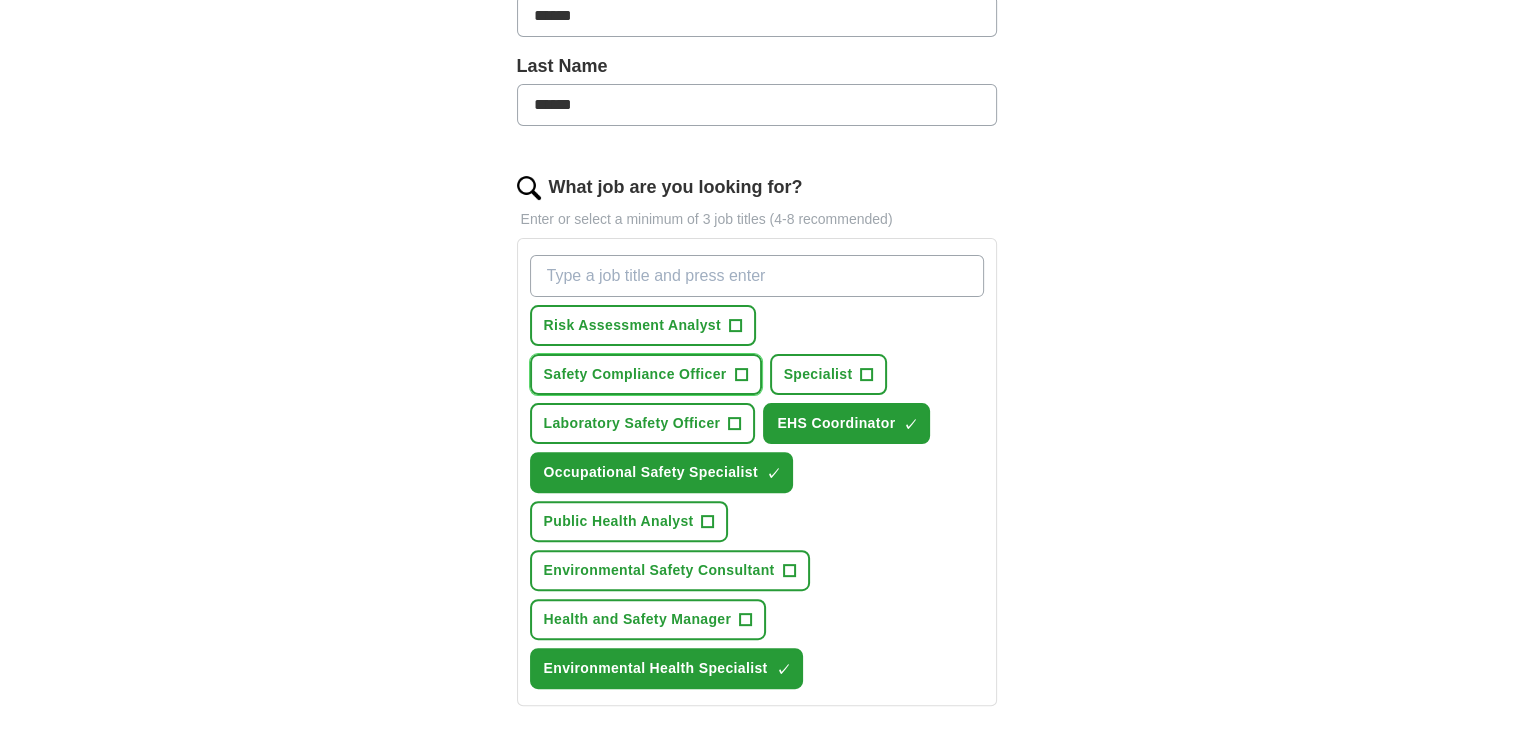 click on "Safety Compliance Officer" at bounding box center (635, 374) 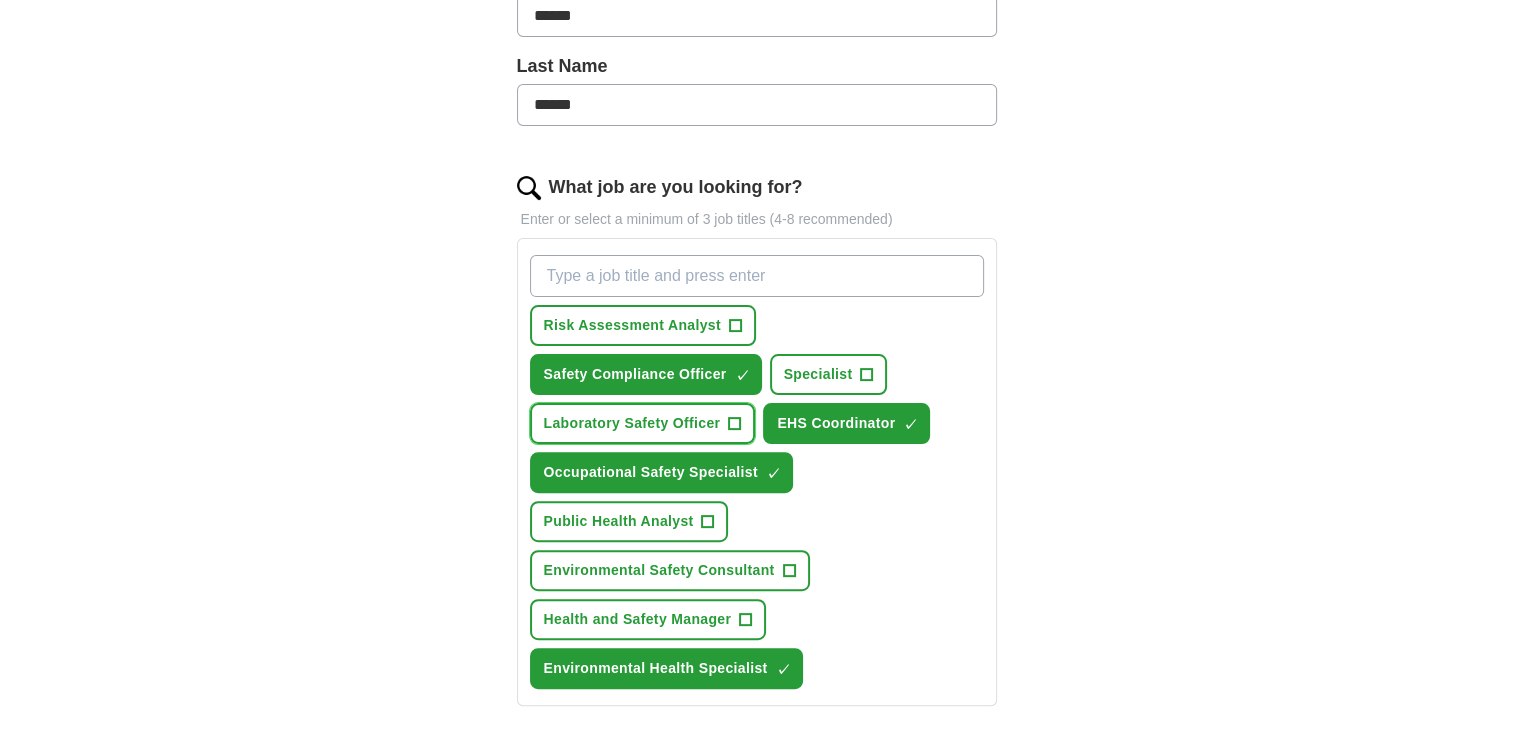 click on "Laboratory Safety Officer" at bounding box center [632, 423] 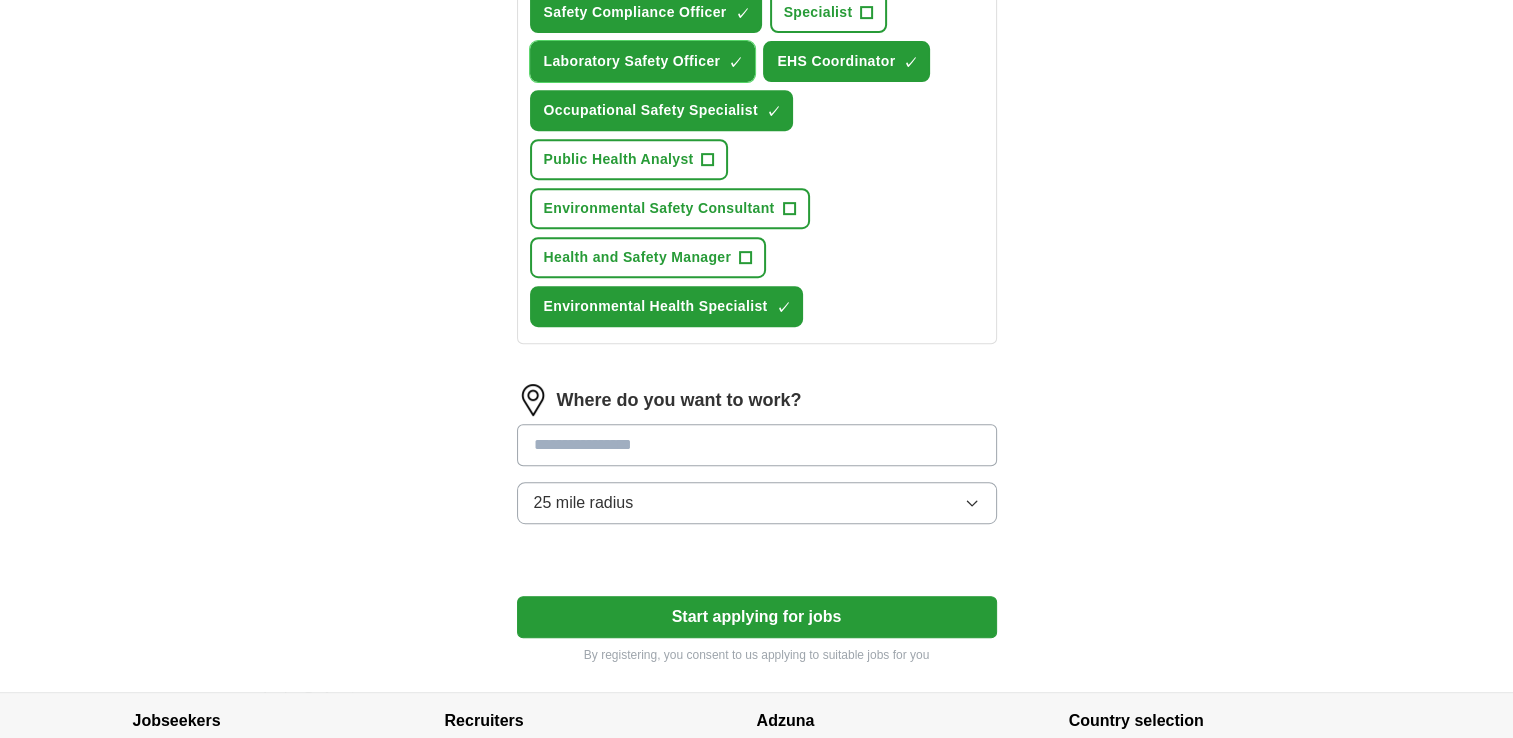 scroll, scrollTop: 862, scrollLeft: 0, axis: vertical 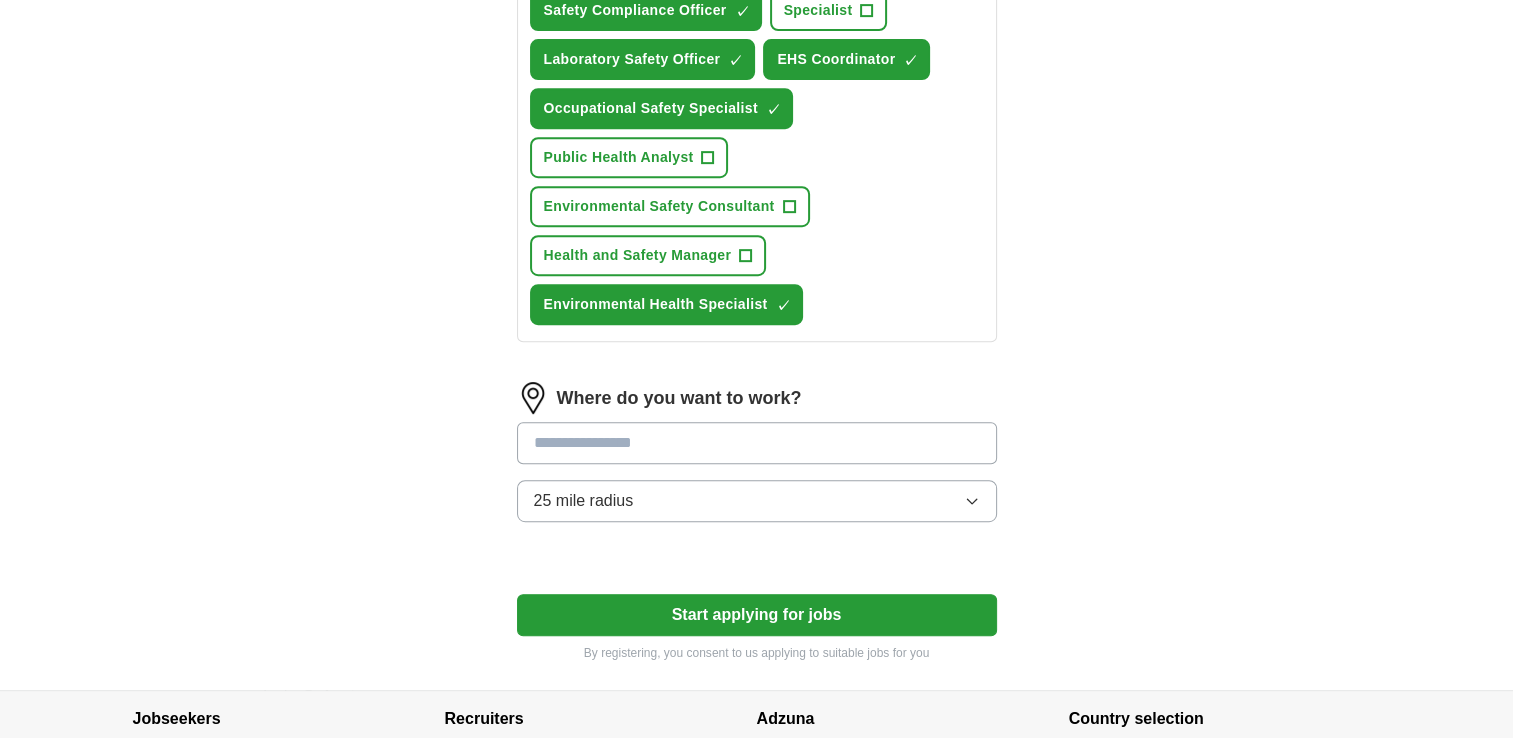 click at bounding box center (757, 443) 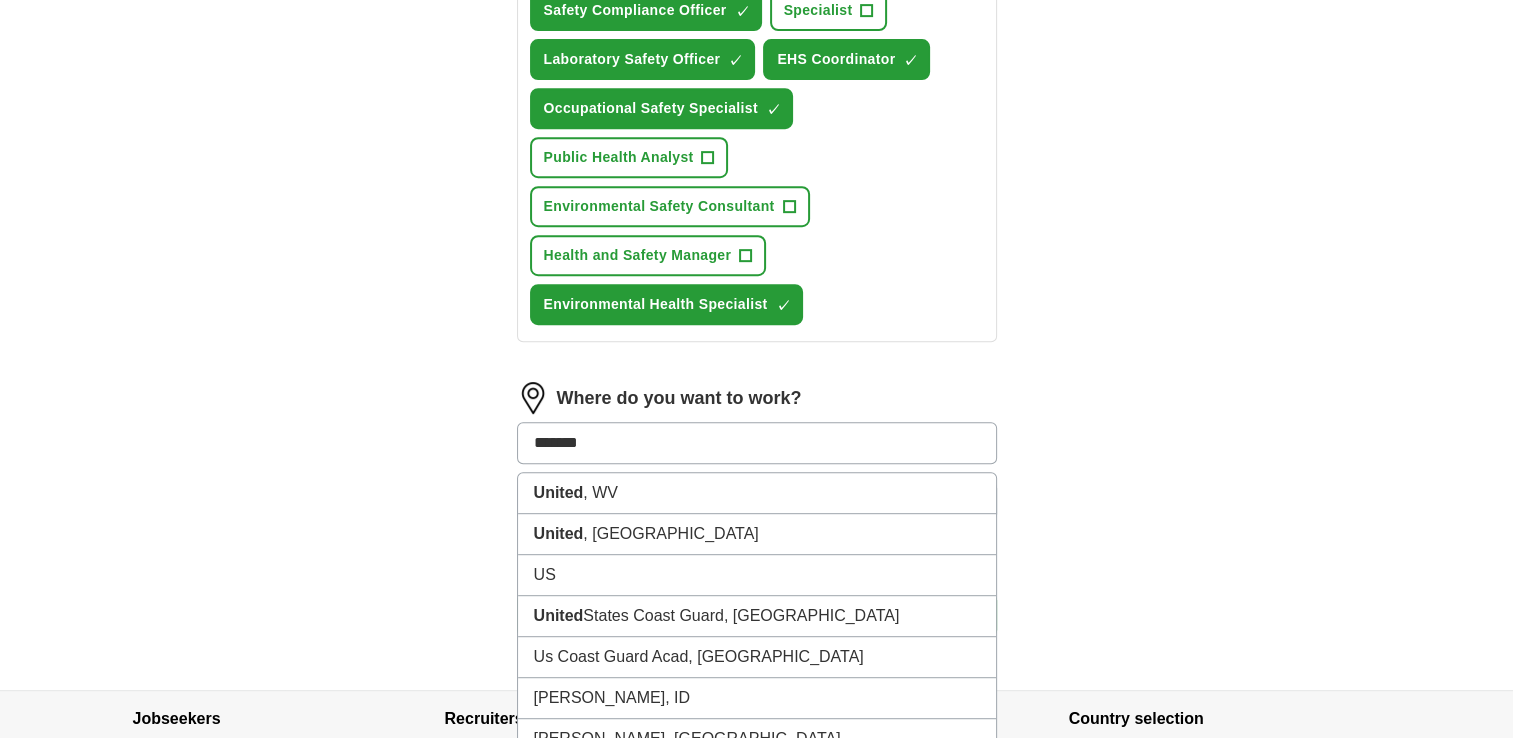 type on "********" 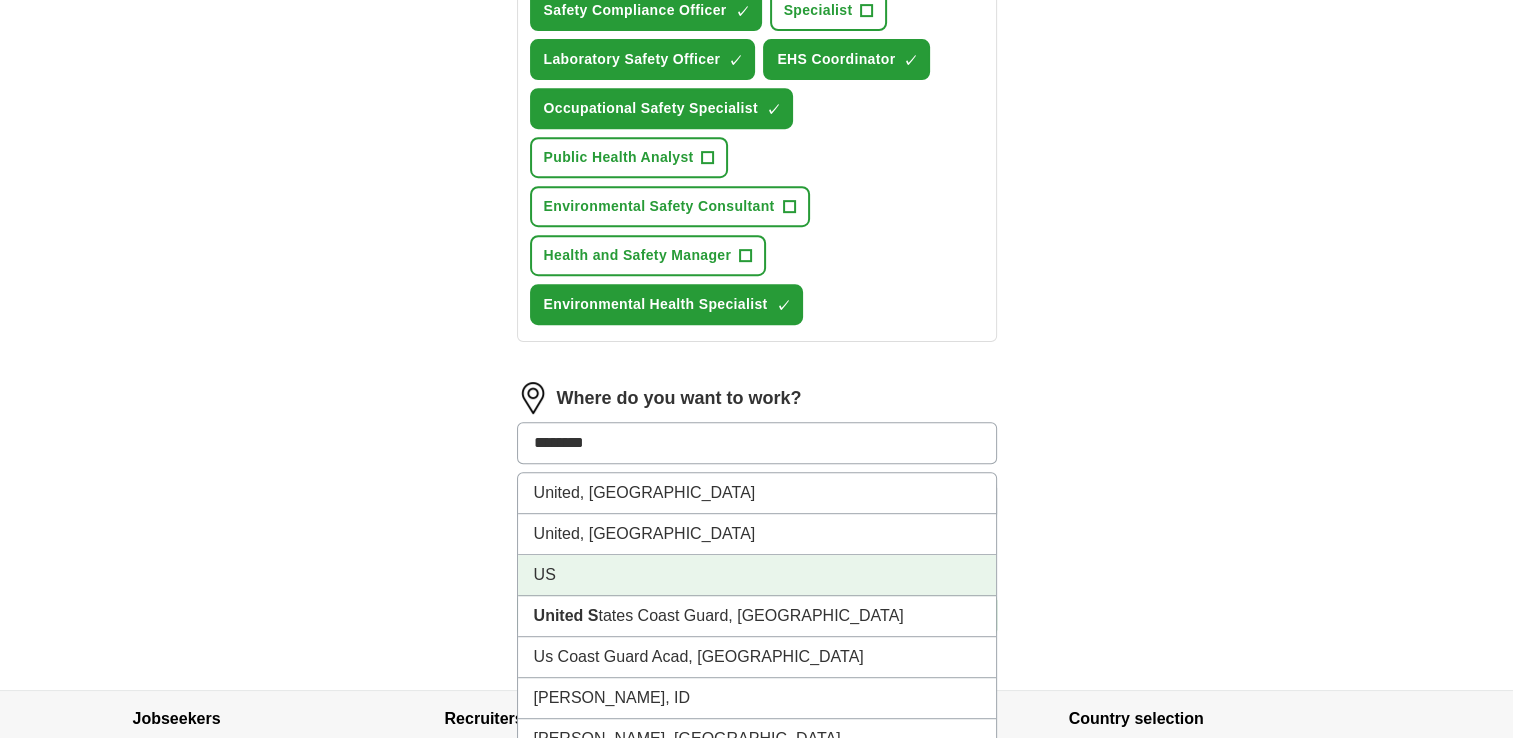 click on "US" at bounding box center (757, 575) 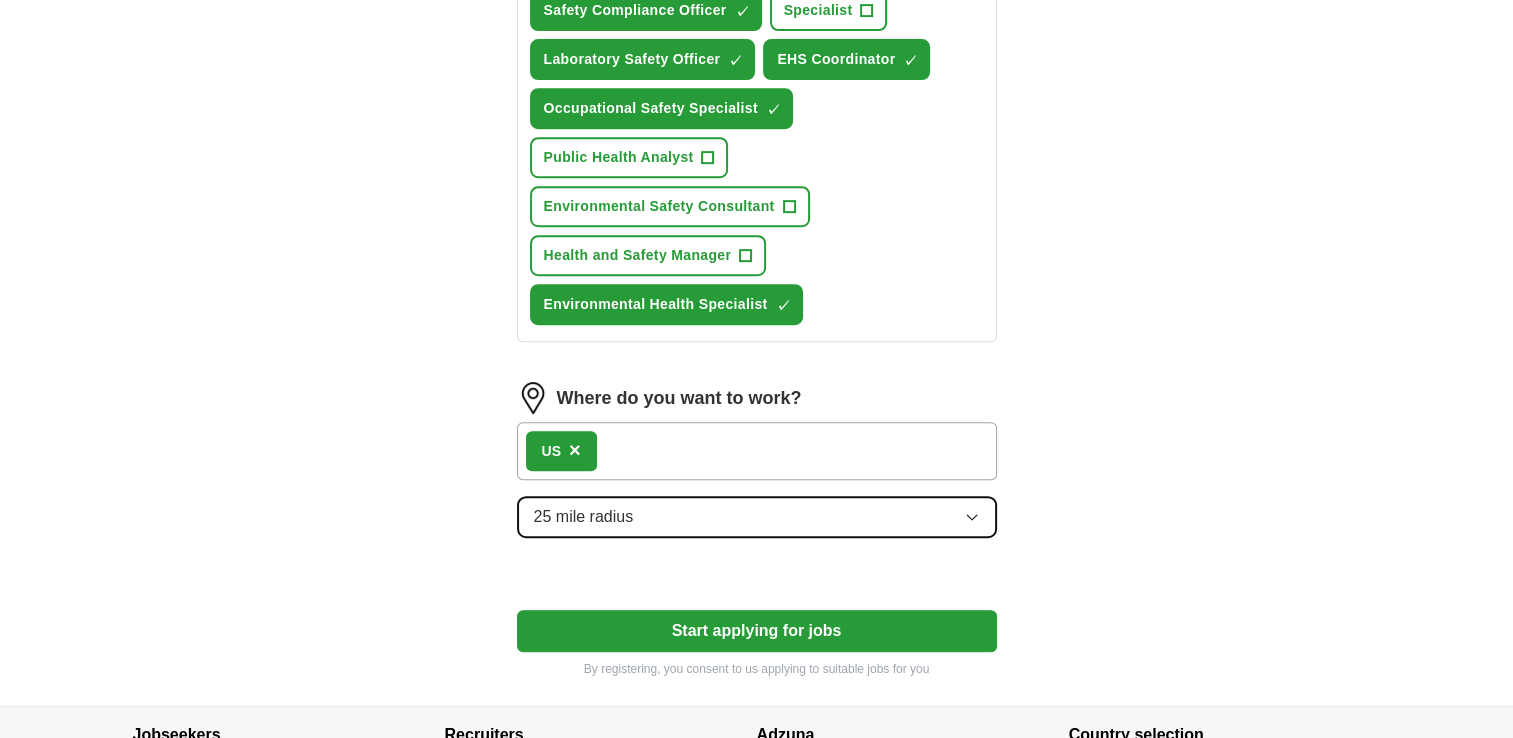 click 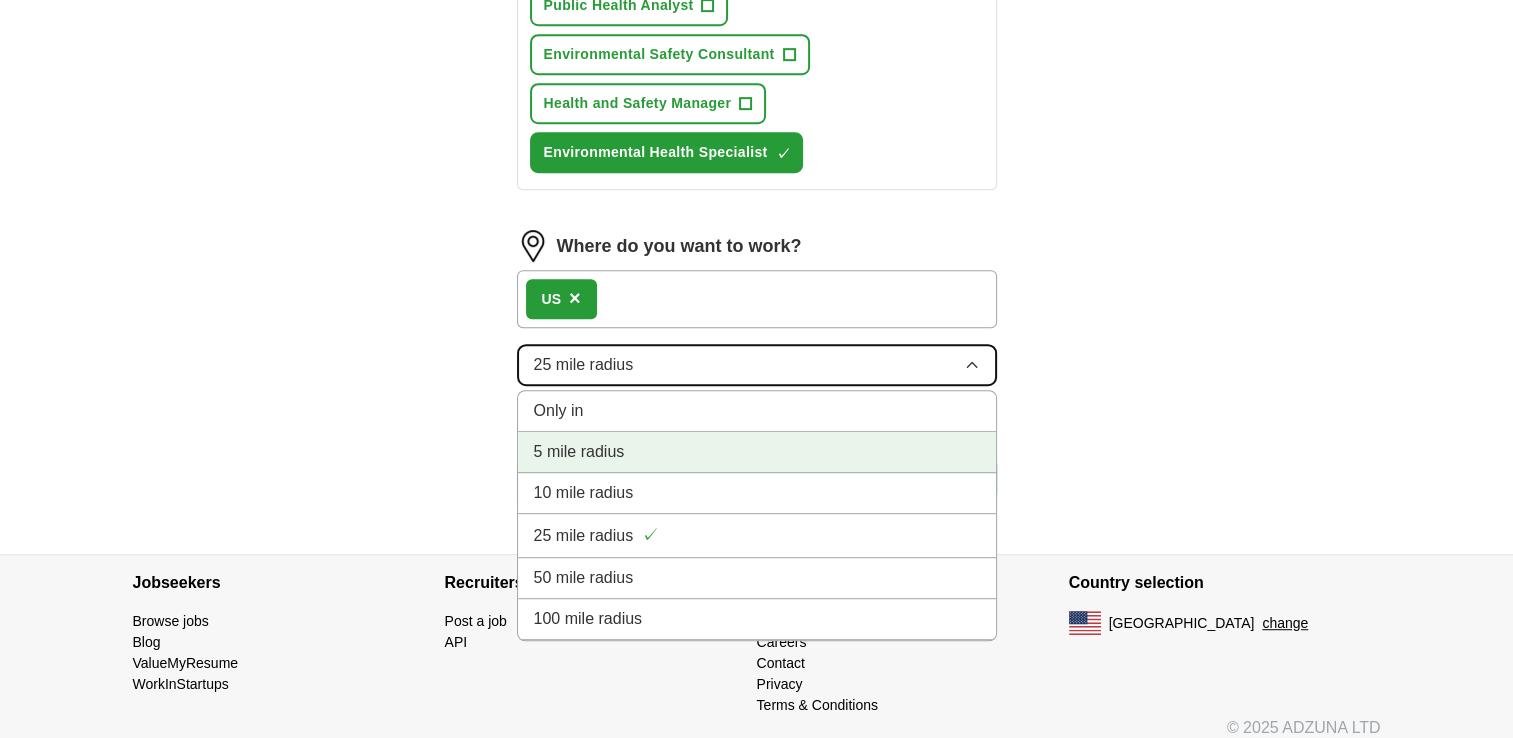 scroll, scrollTop: 1018, scrollLeft: 0, axis: vertical 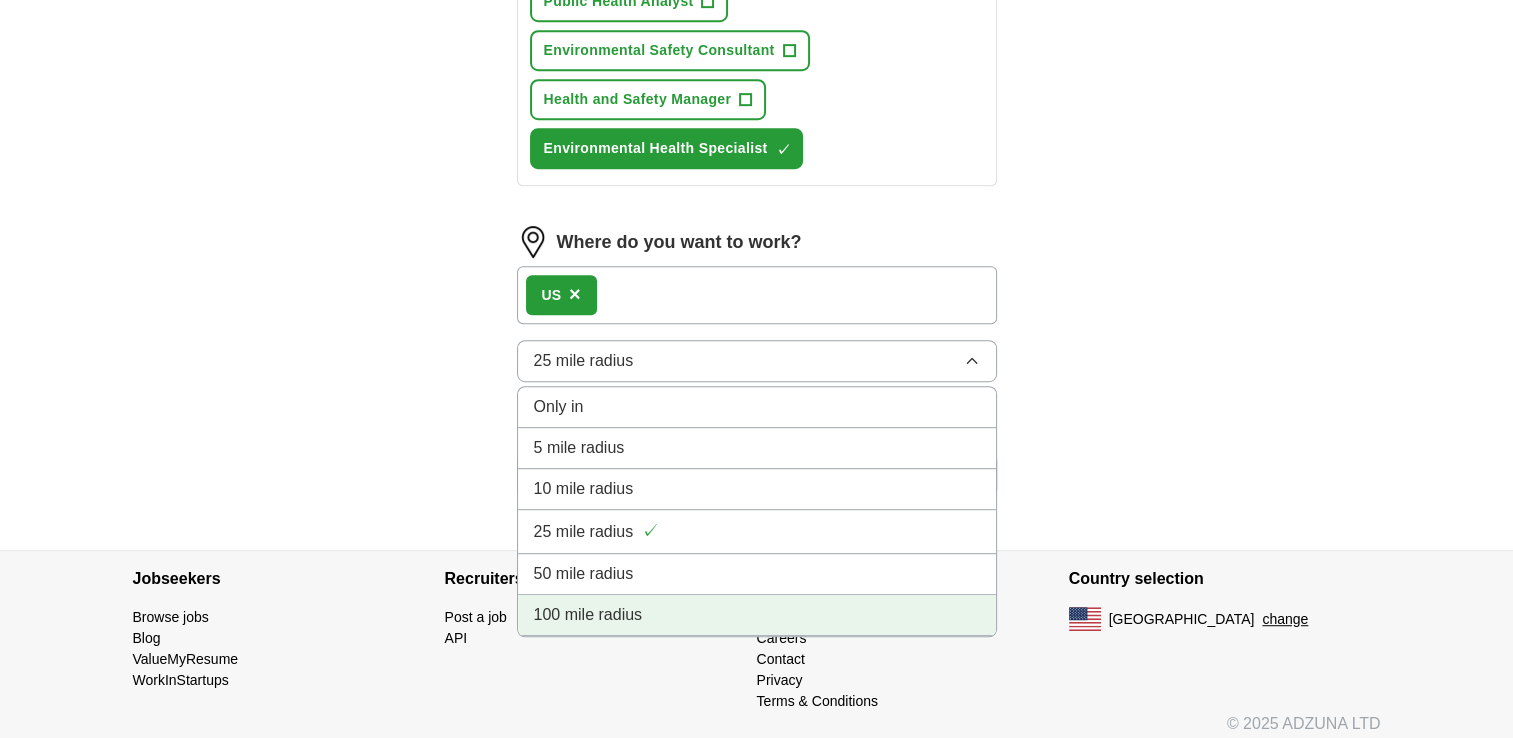 click on "100 mile radius" at bounding box center (757, 615) 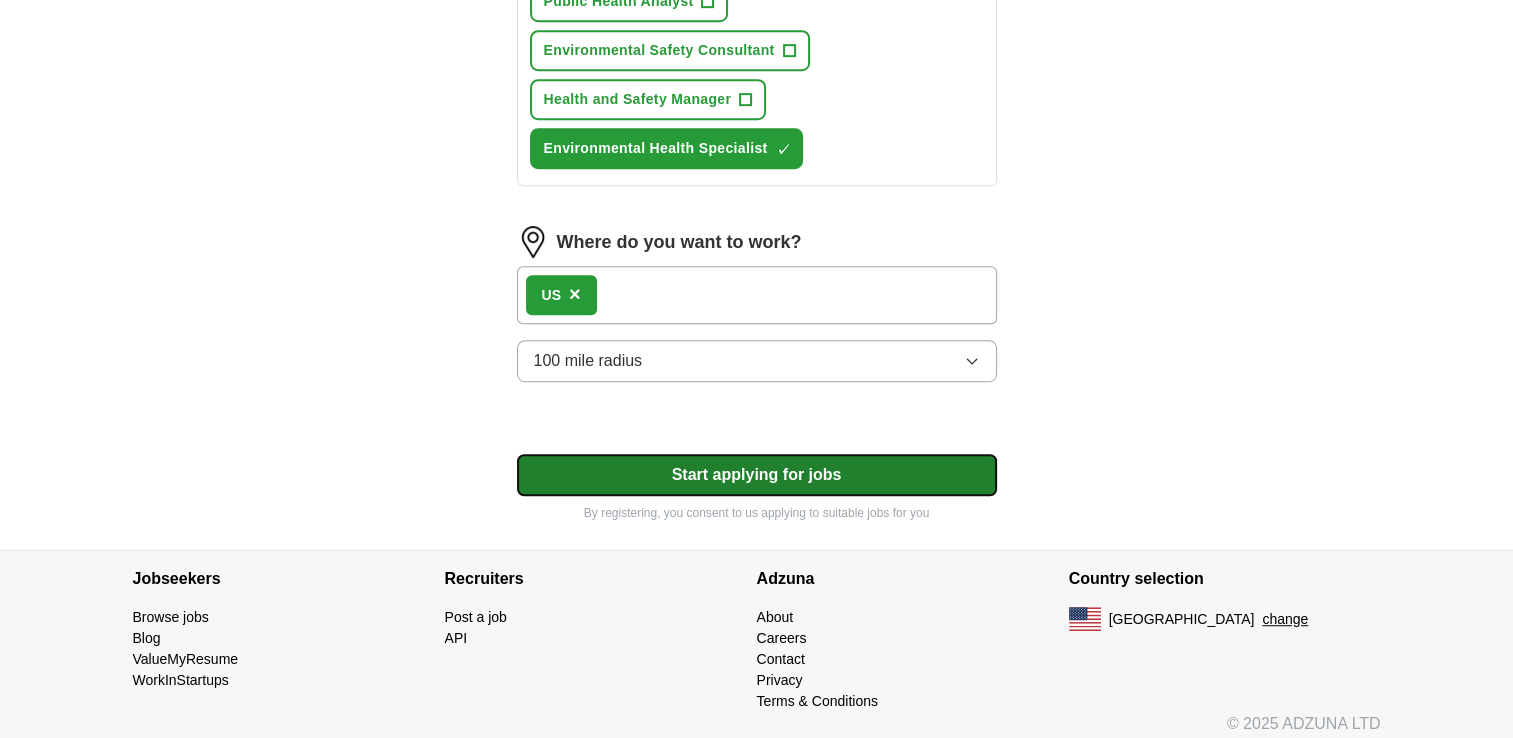 click on "Start applying for jobs" at bounding box center (757, 475) 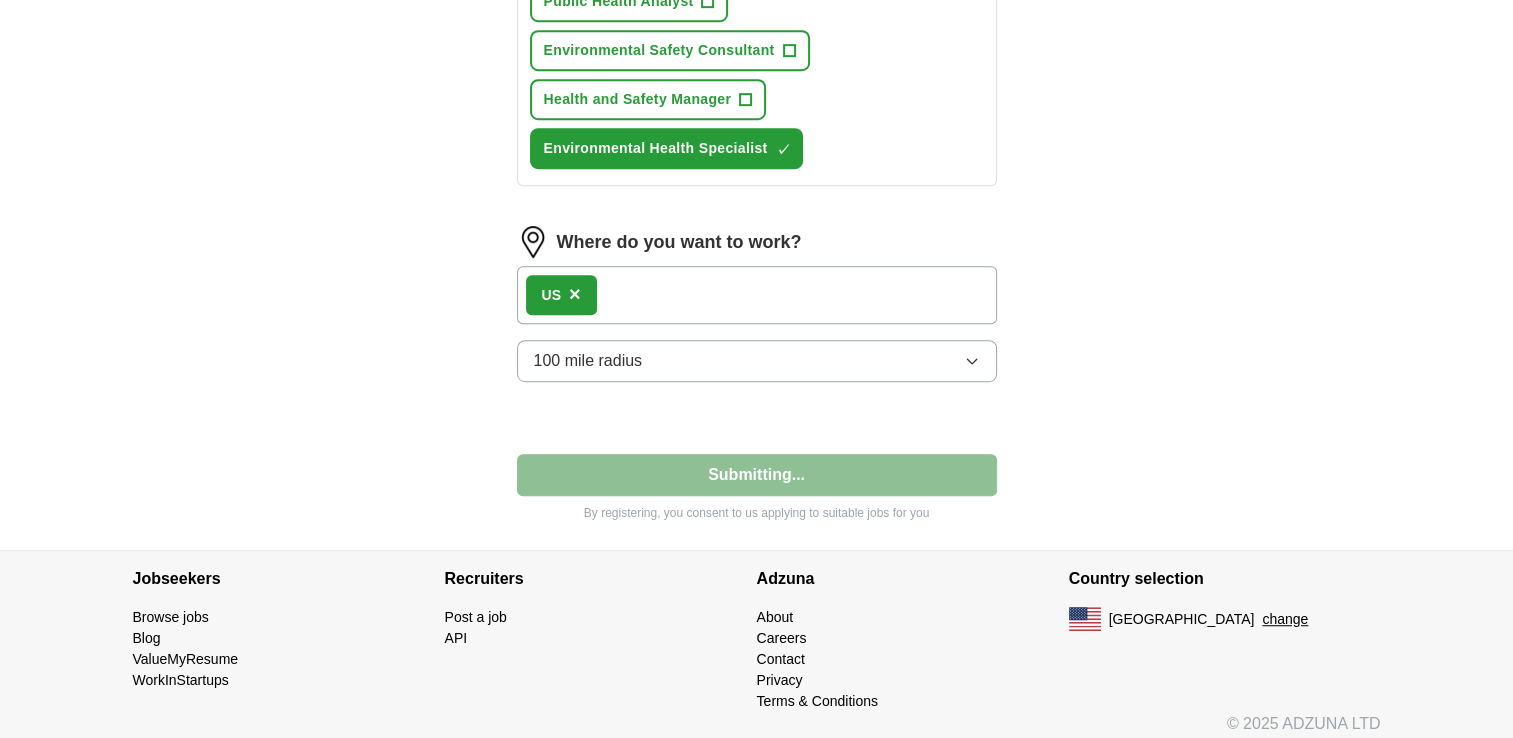 select on "**" 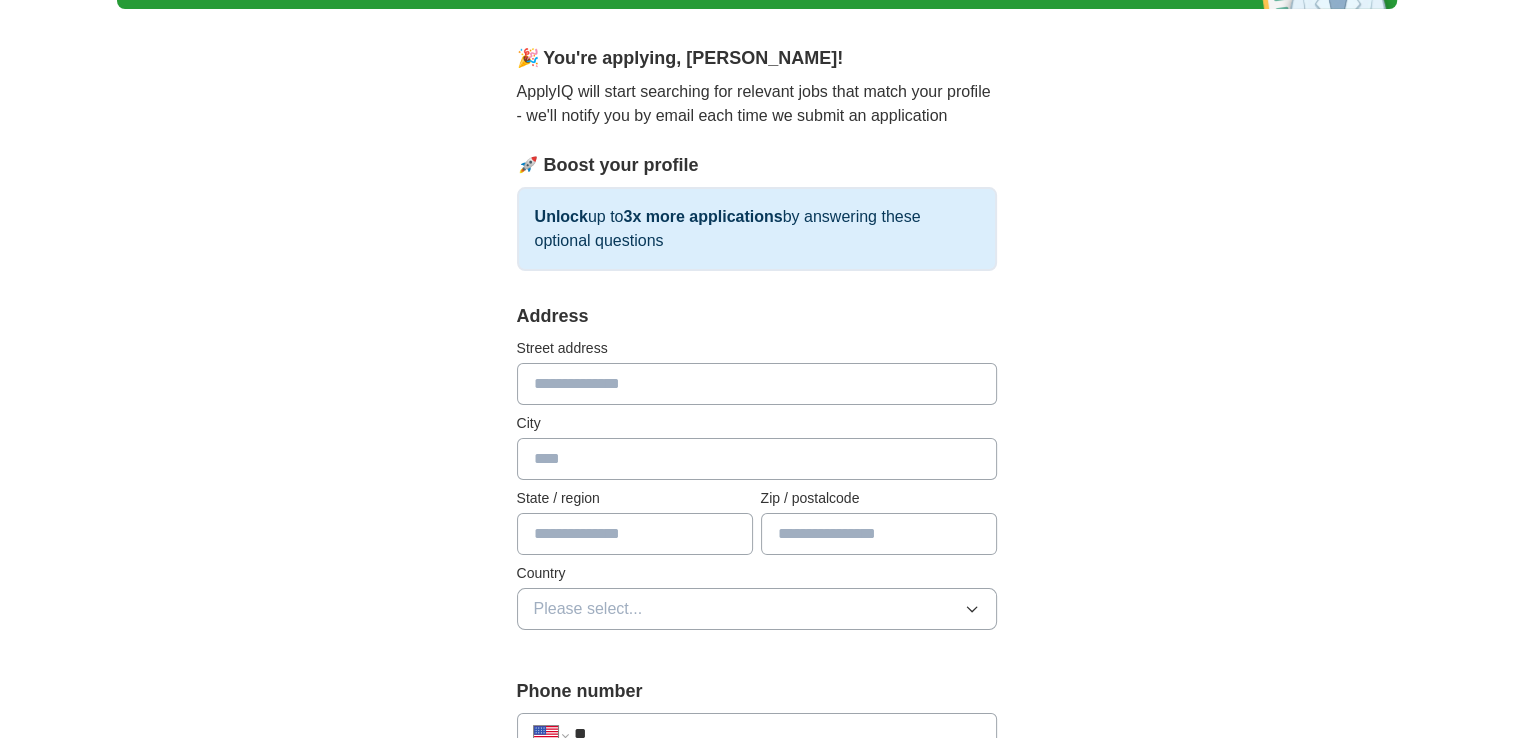 scroll, scrollTop: 150, scrollLeft: 0, axis: vertical 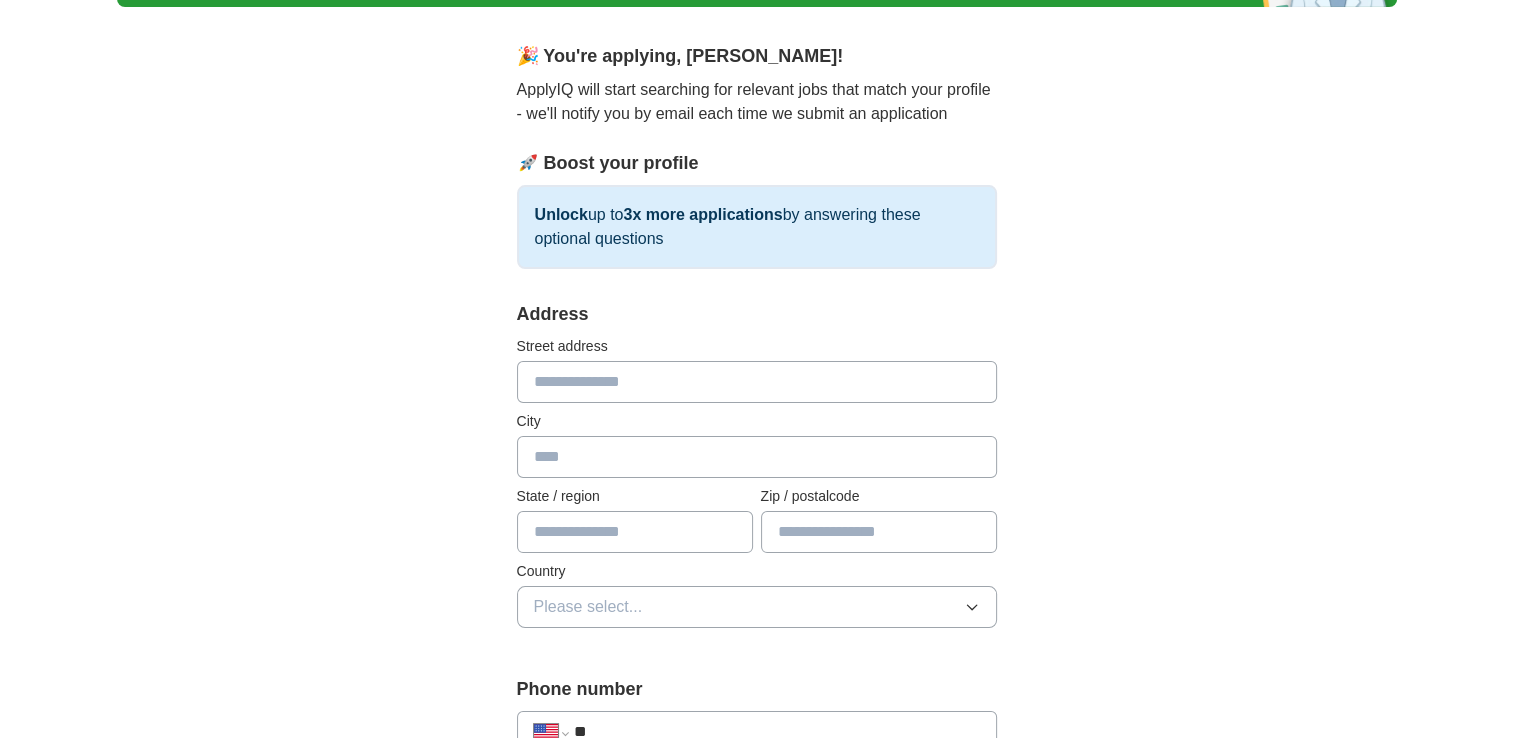 click at bounding box center (757, 382) 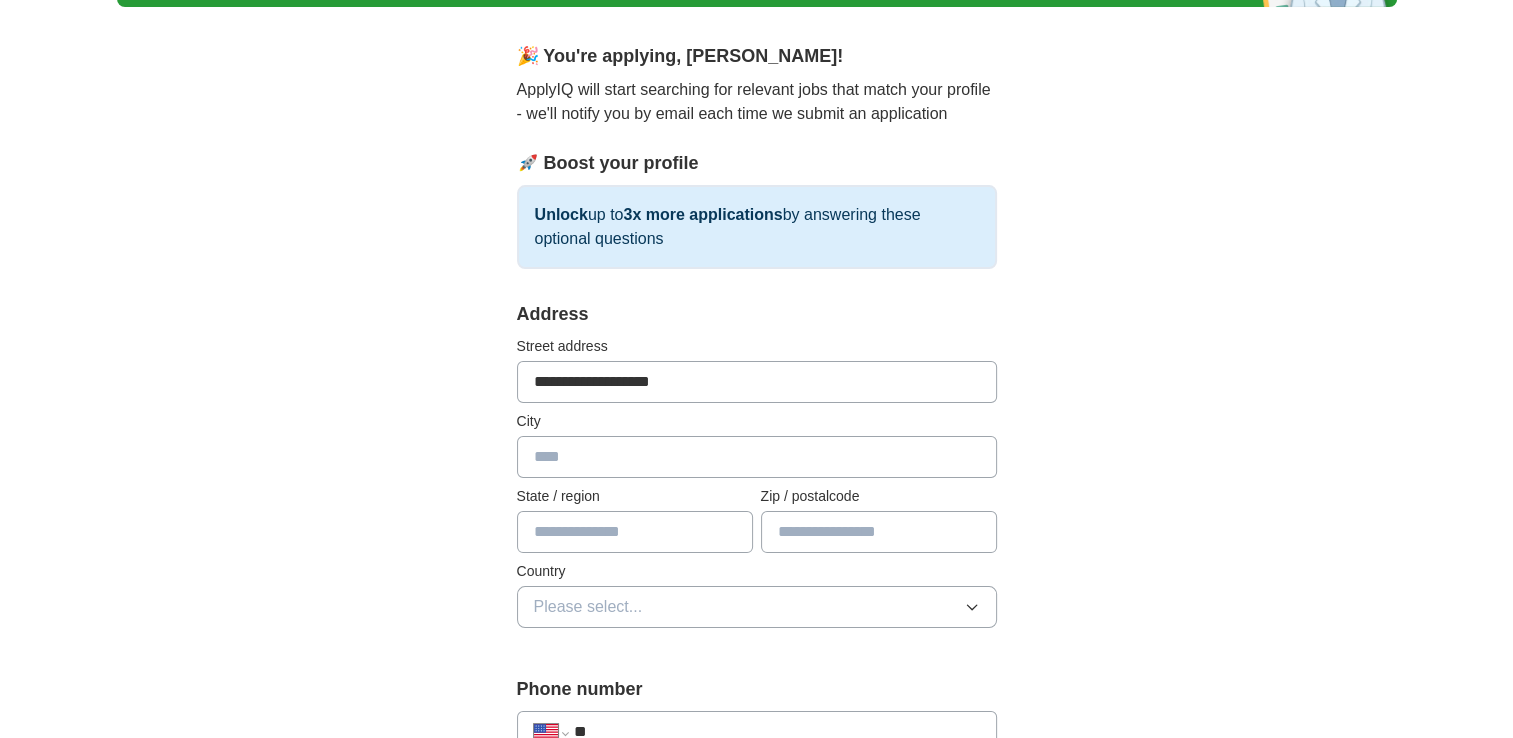 type on "**********" 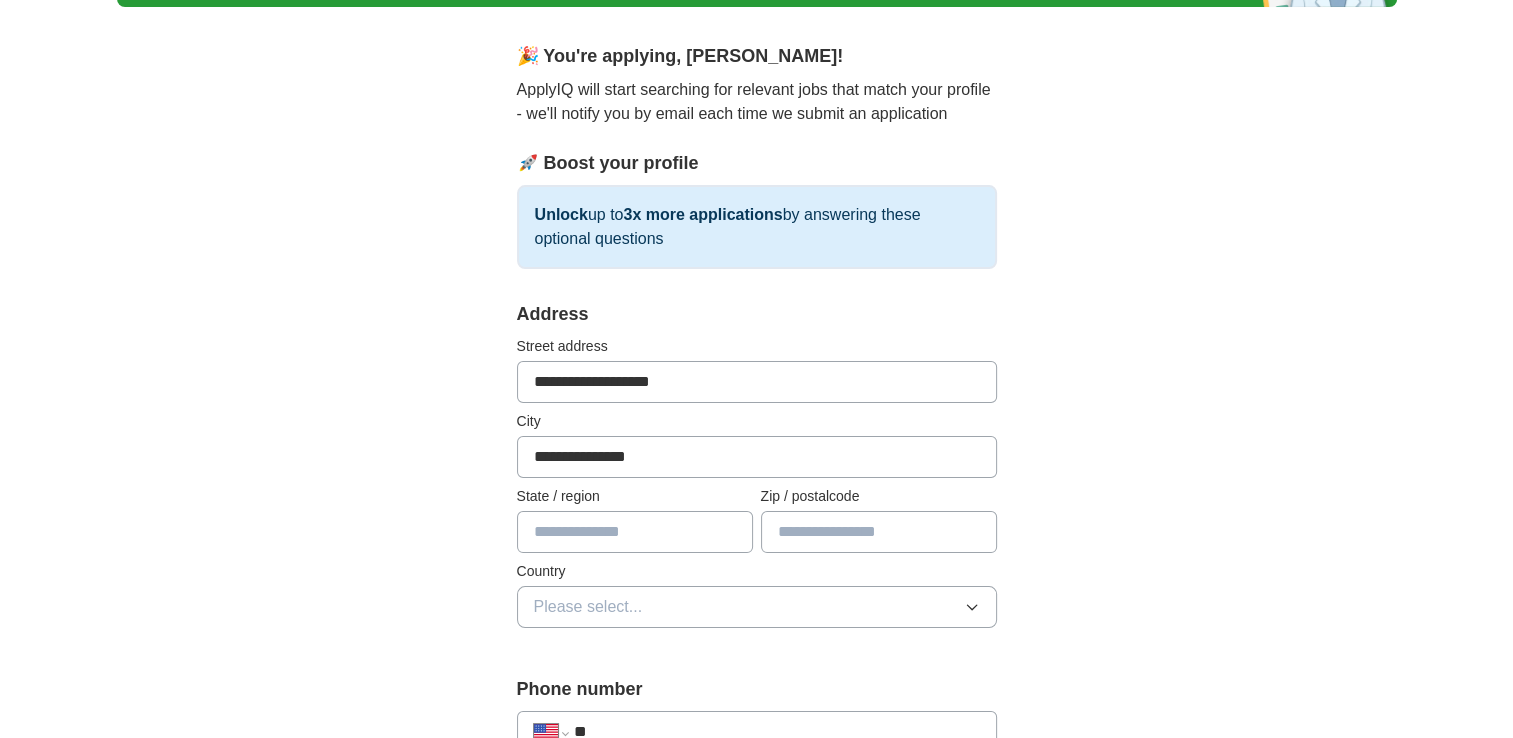 type on "**" 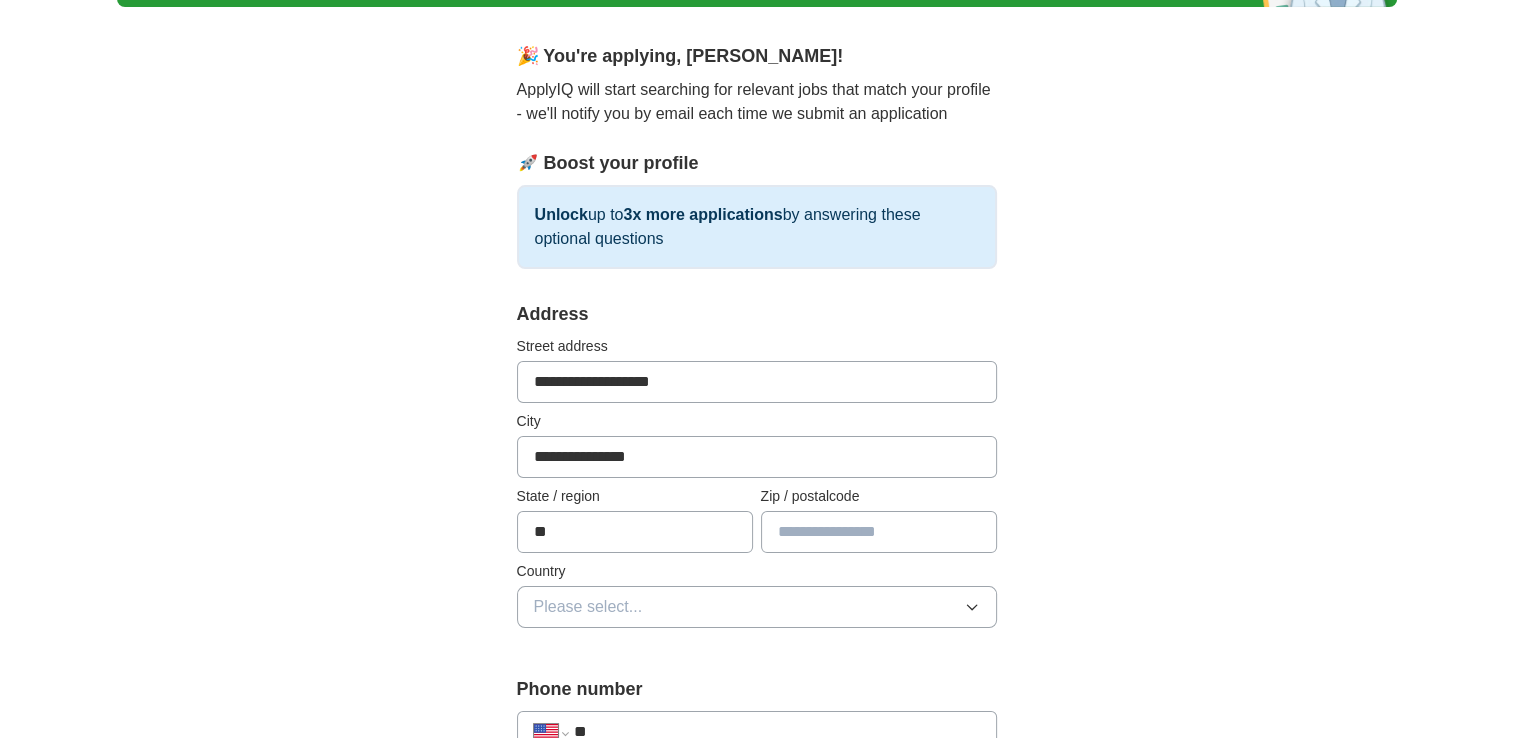 type on "*****" 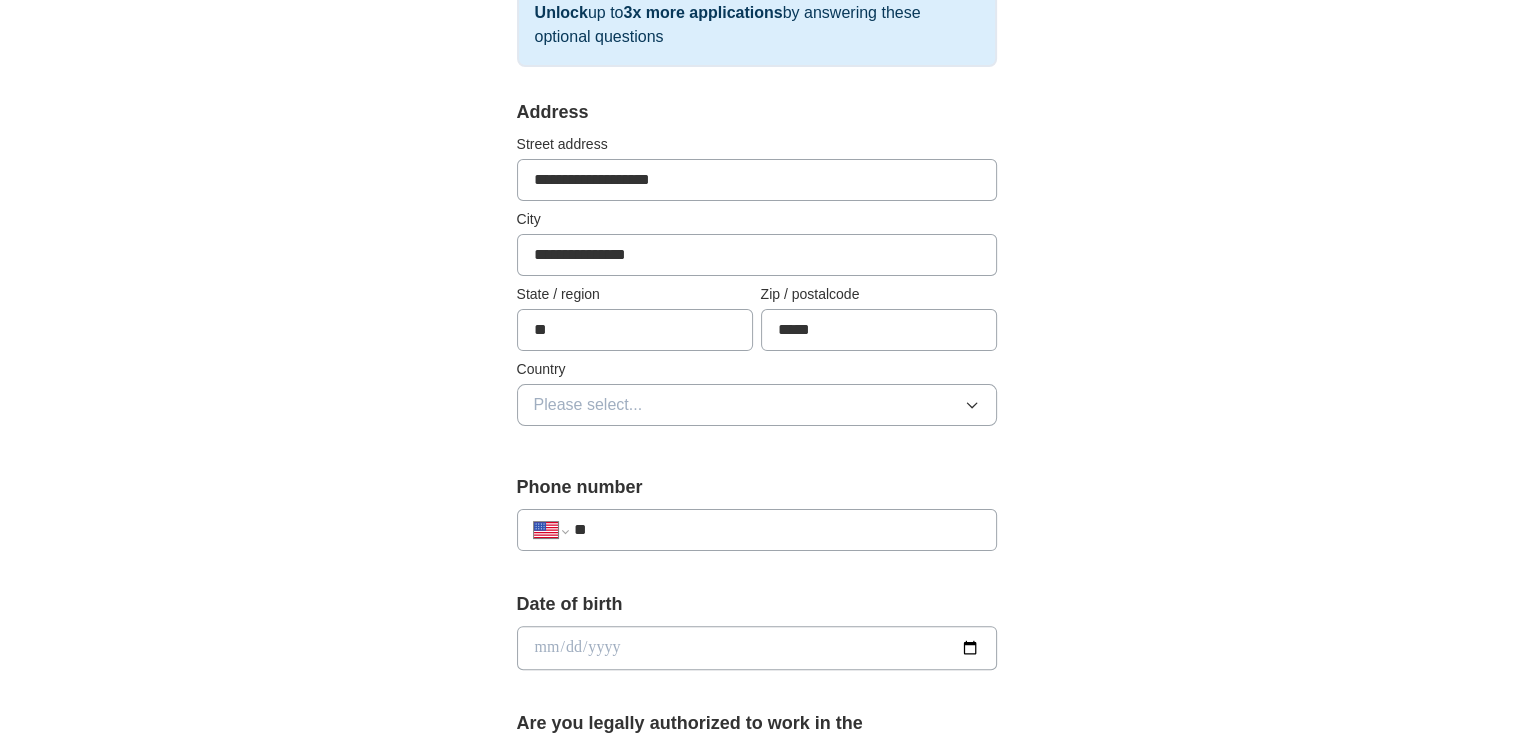 scroll, scrollTop: 352, scrollLeft: 0, axis: vertical 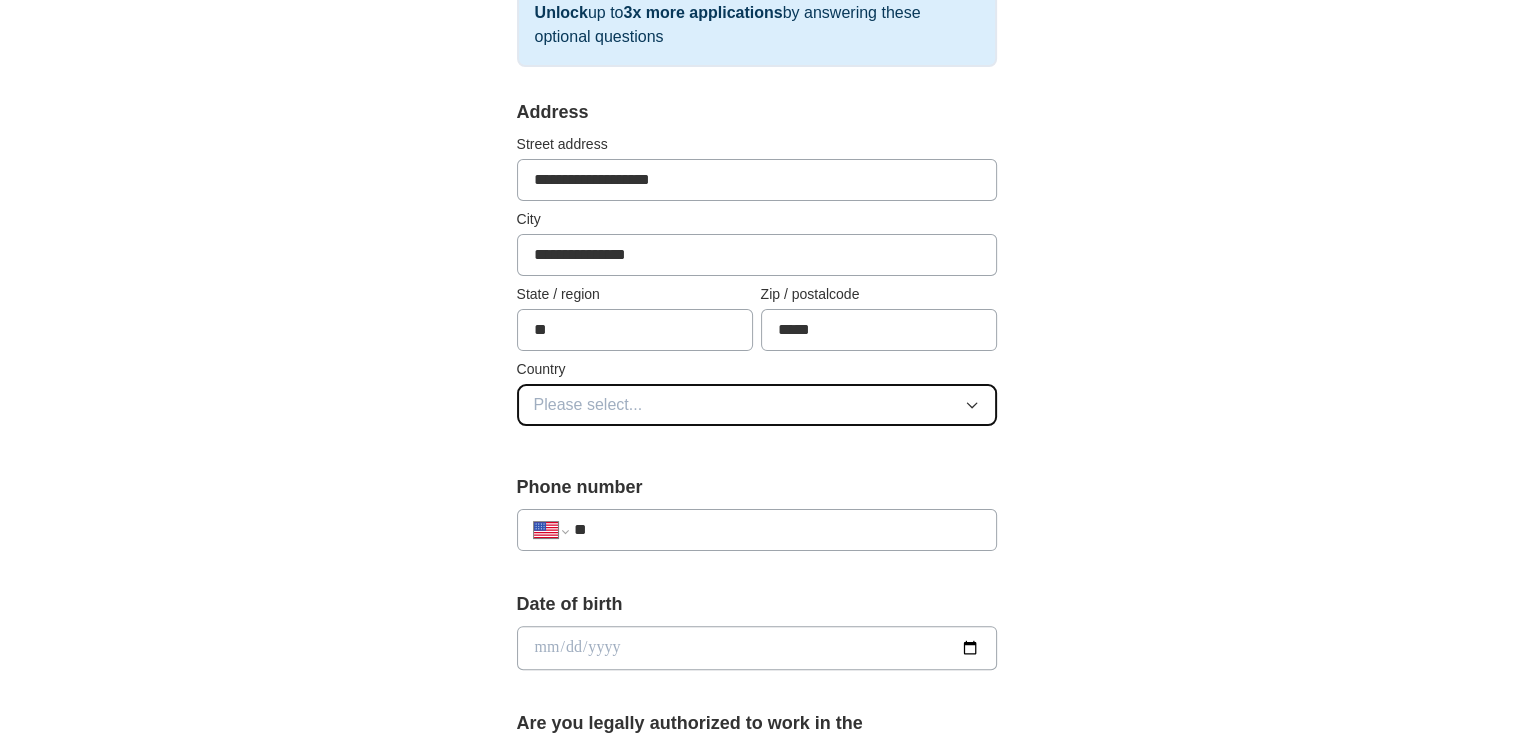 click 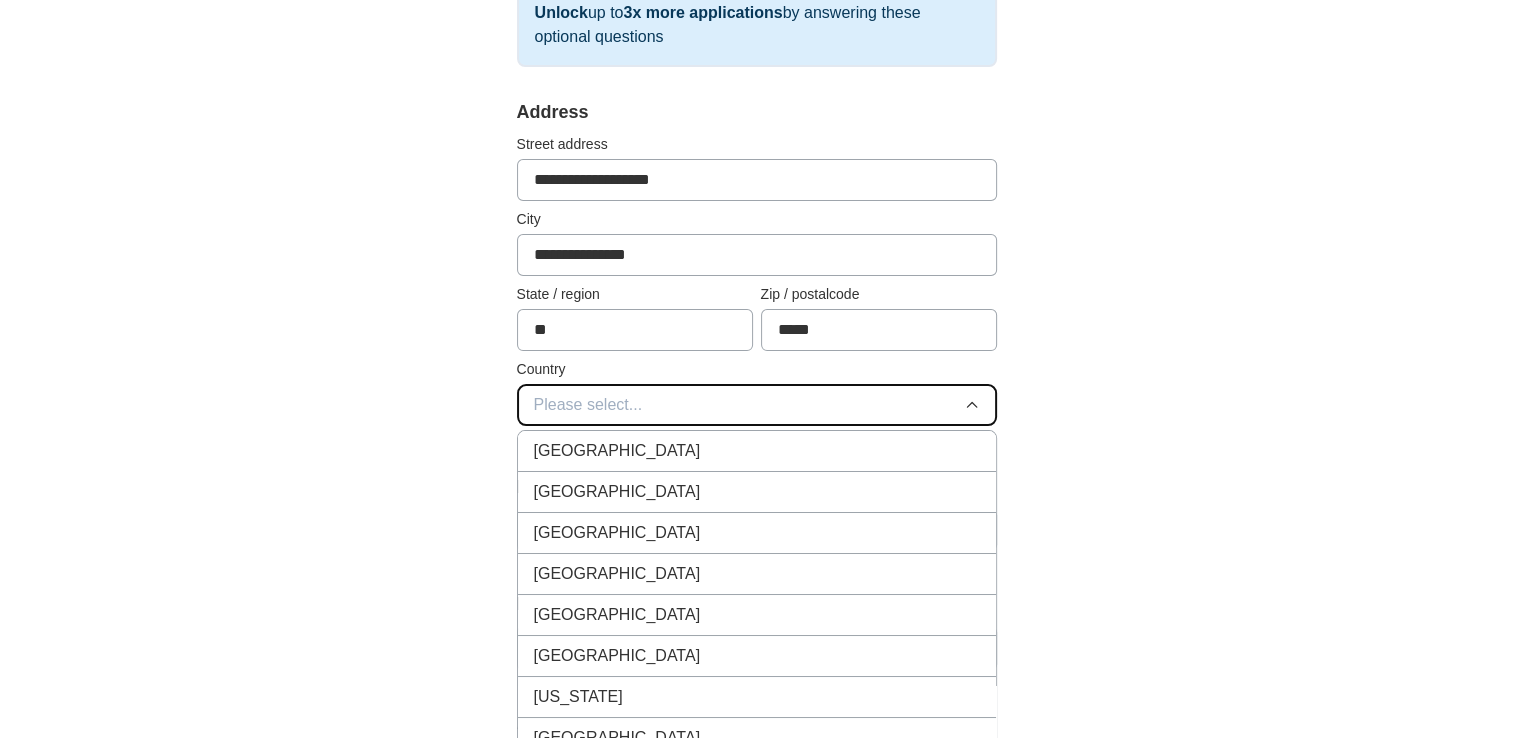 type 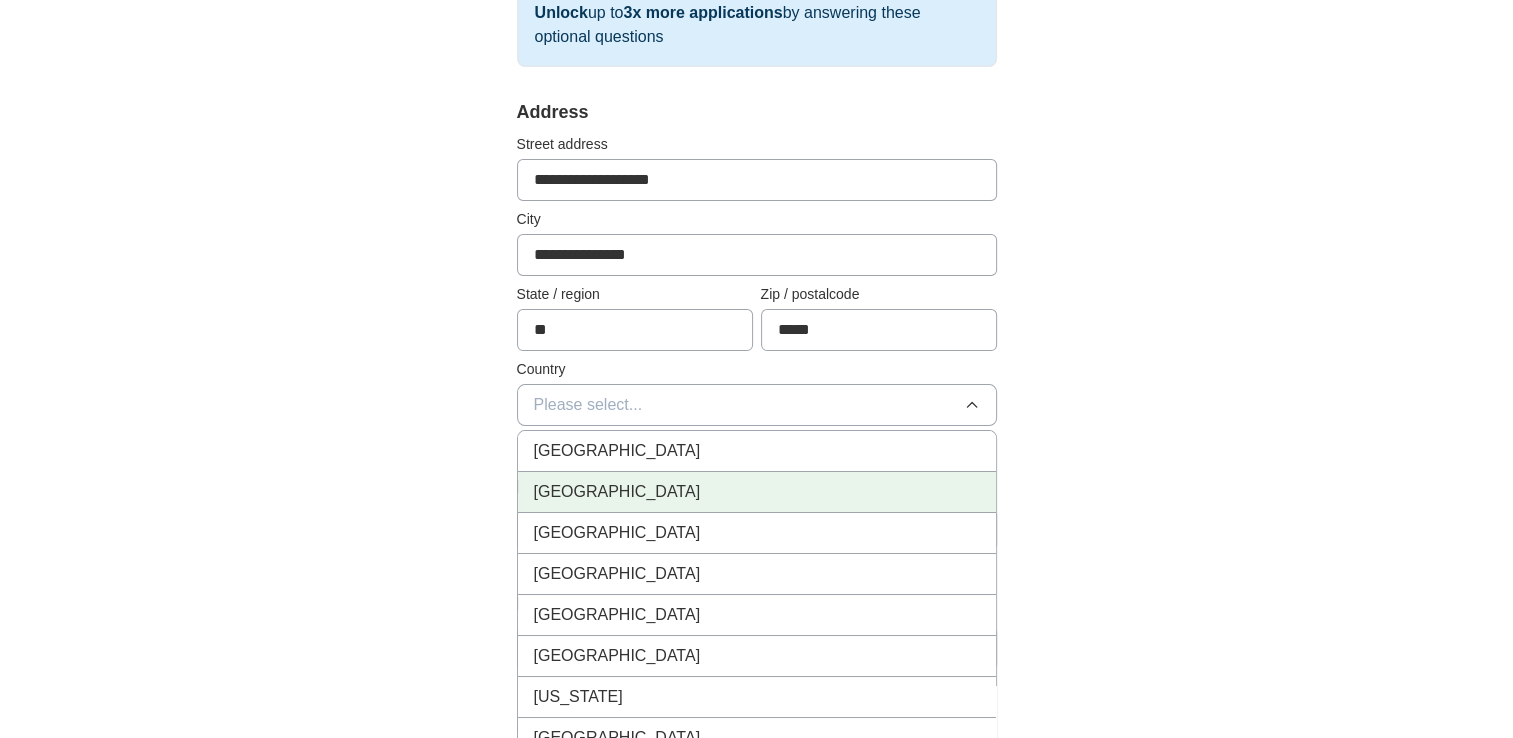 click on "United States" at bounding box center [757, 492] 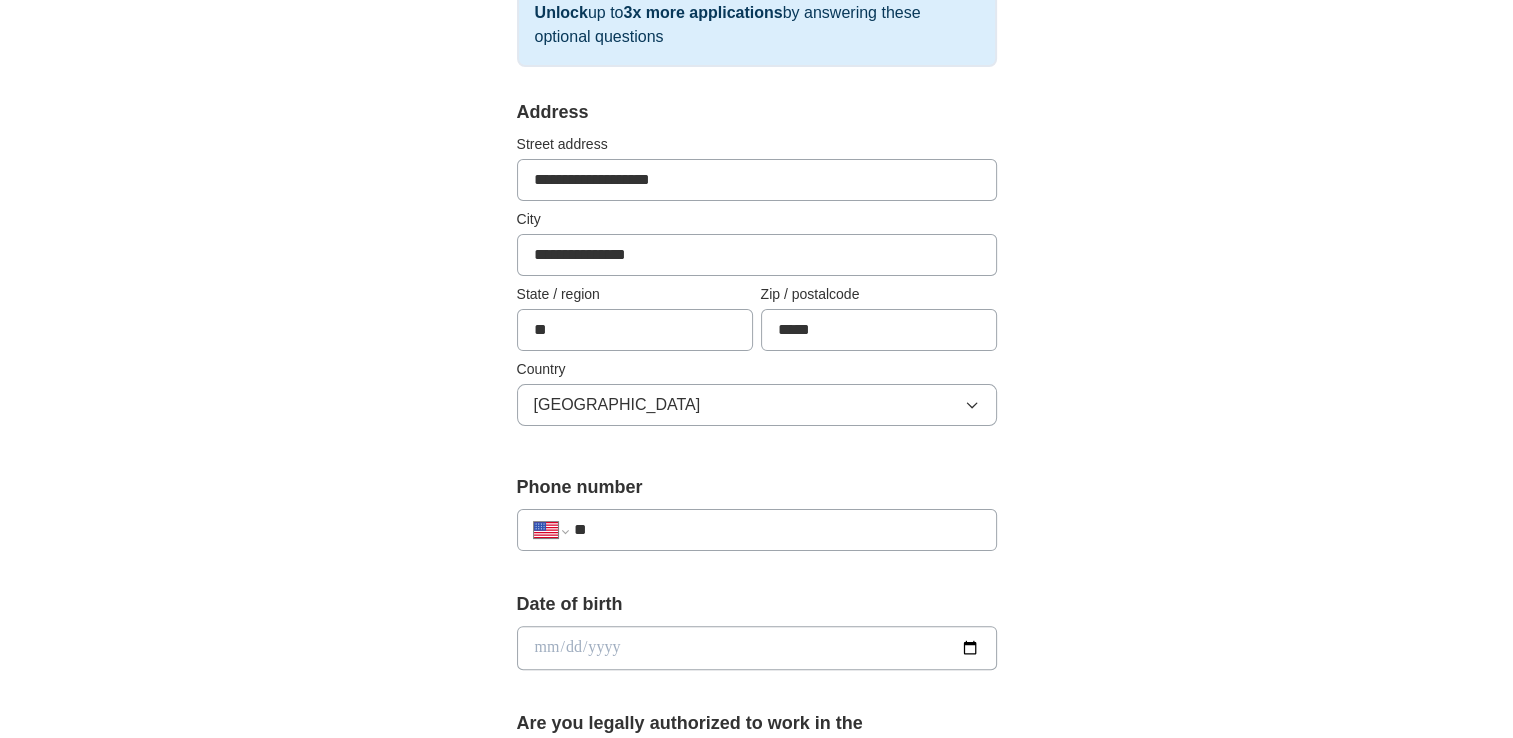 click on "**" at bounding box center (776, 530) 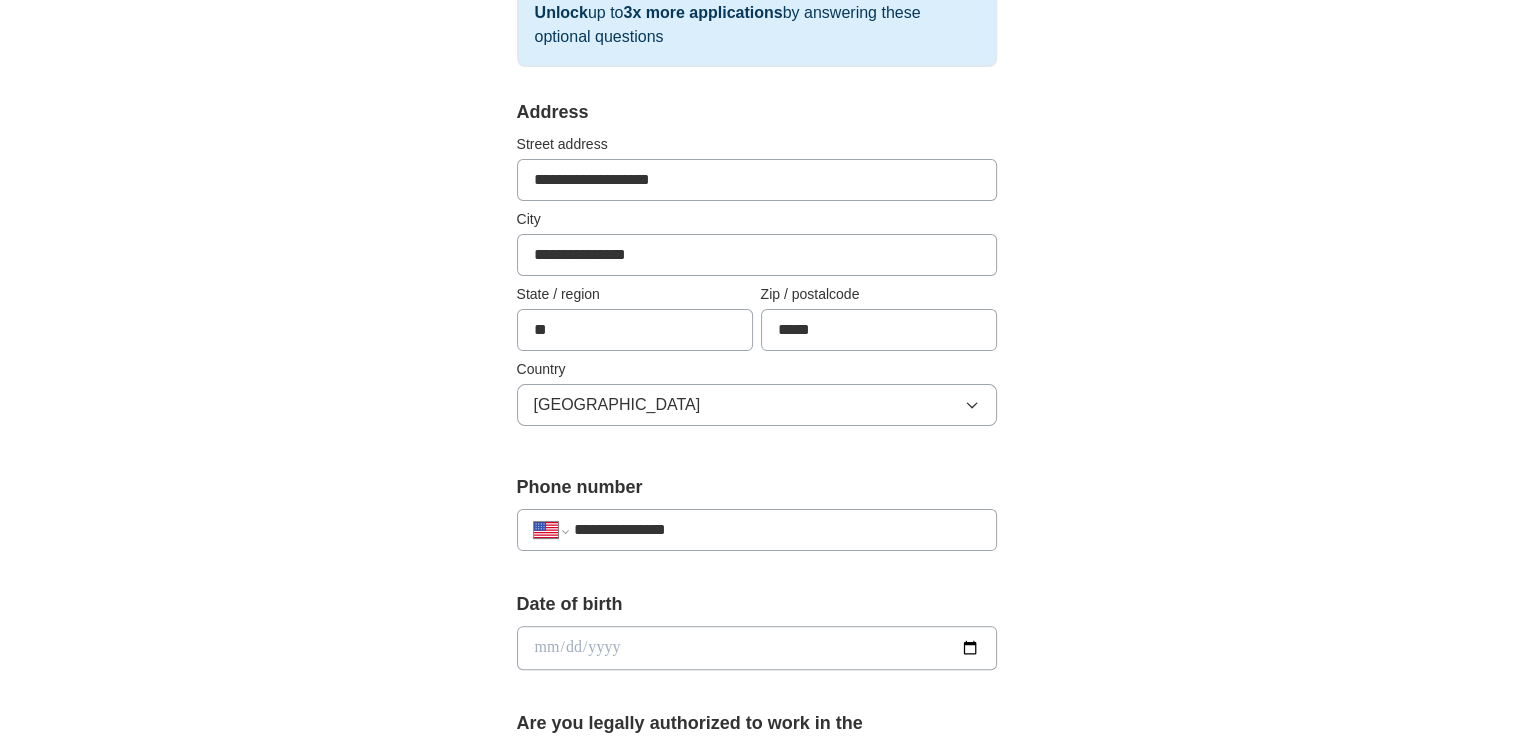type on "**********" 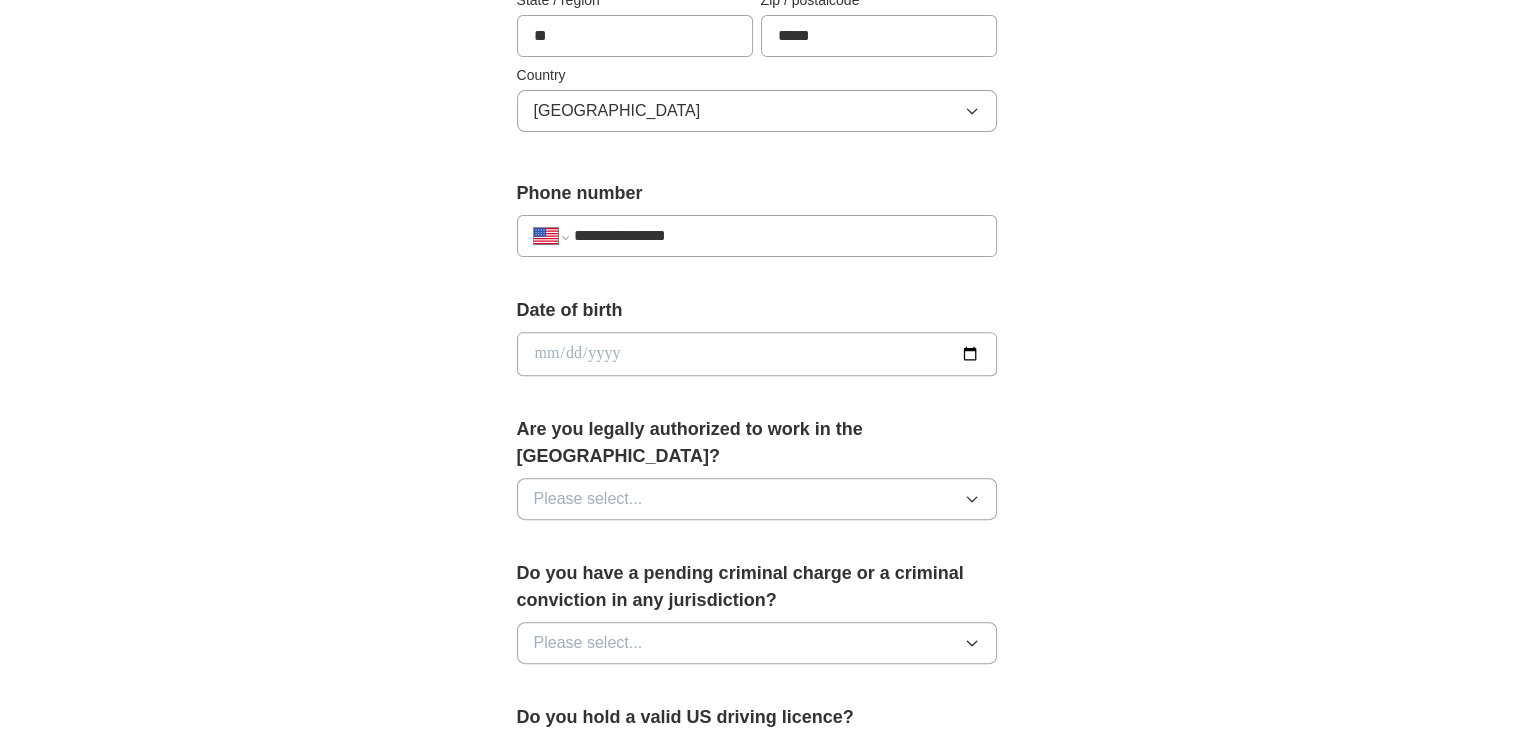 scroll, scrollTop: 648, scrollLeft: 0, axis: vertical 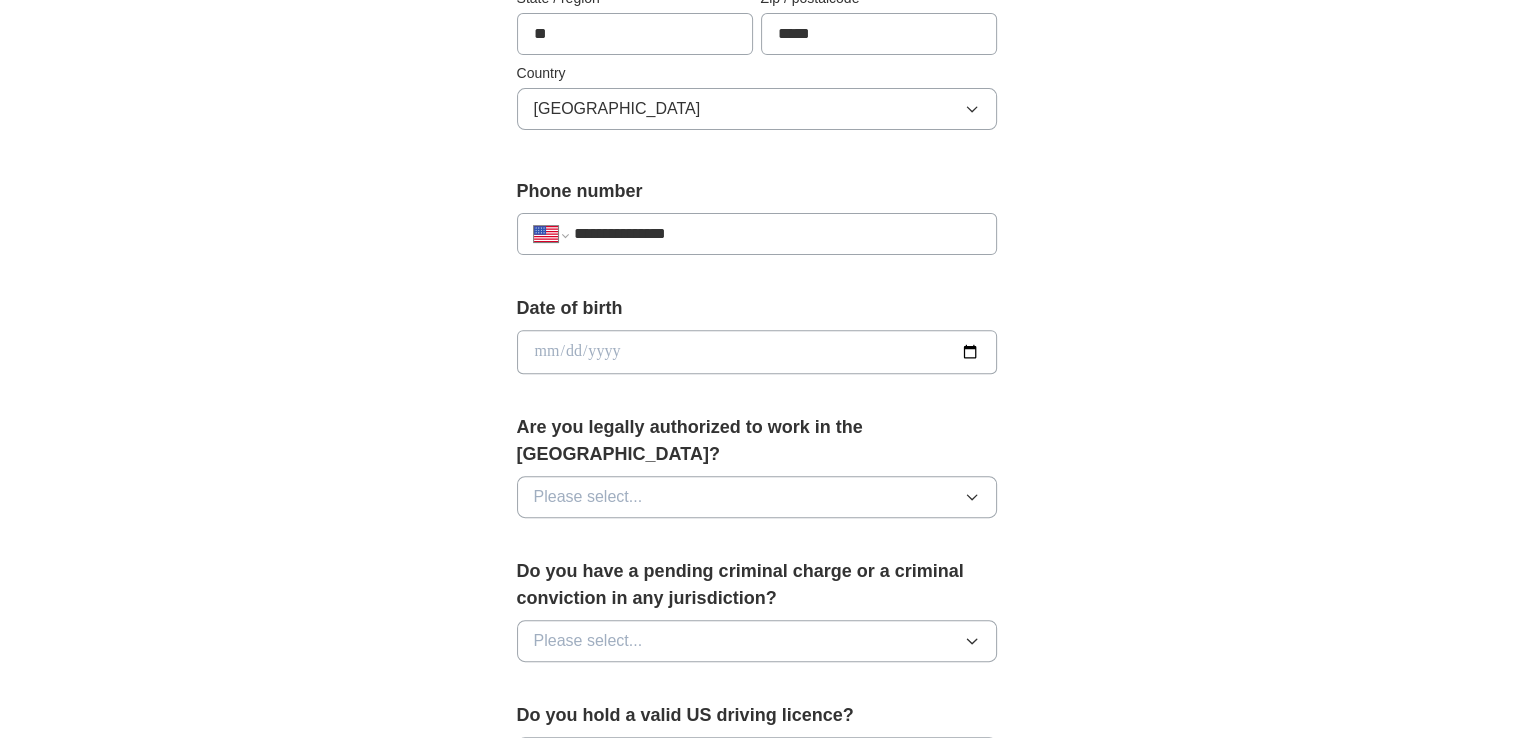 click at bounding box center [757, 352] 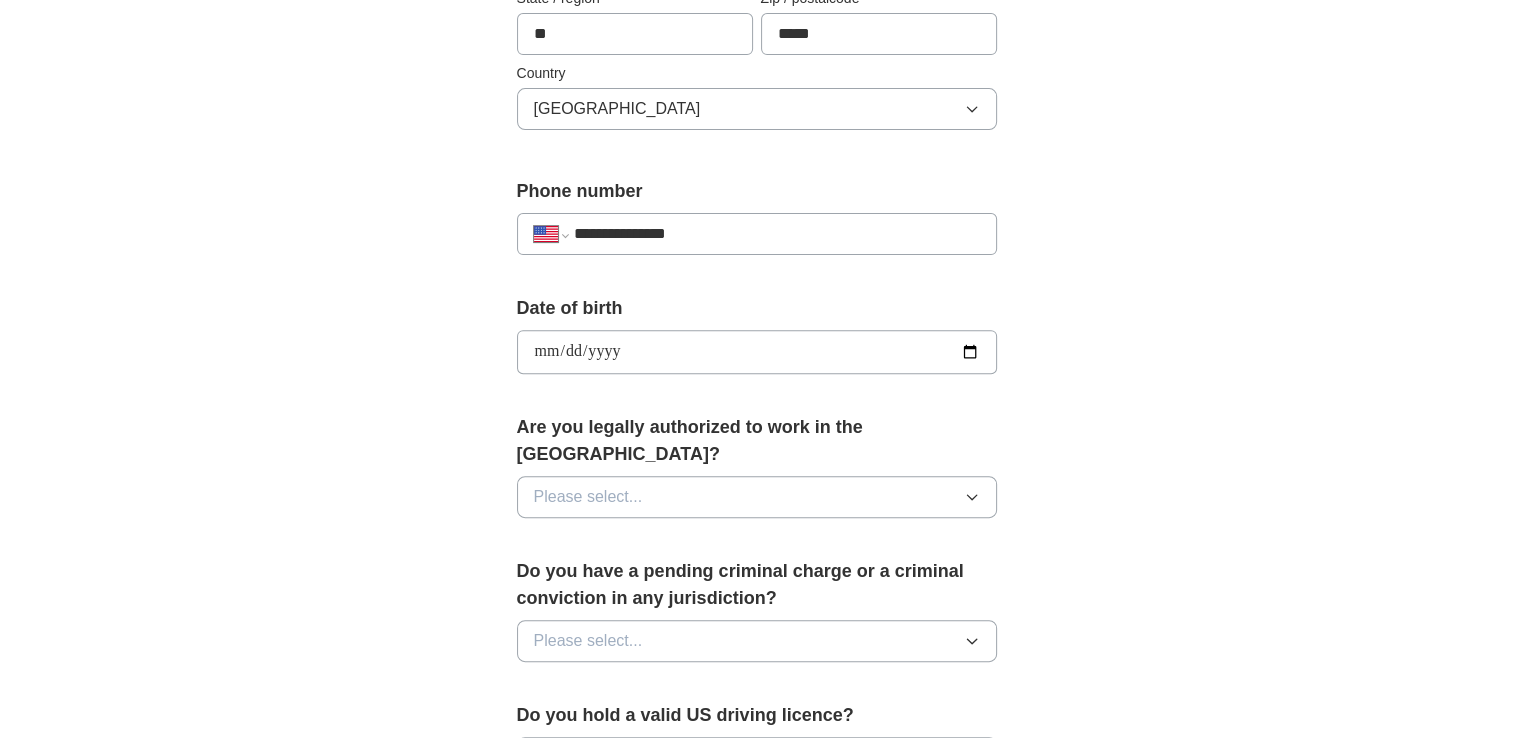 type on "**********" 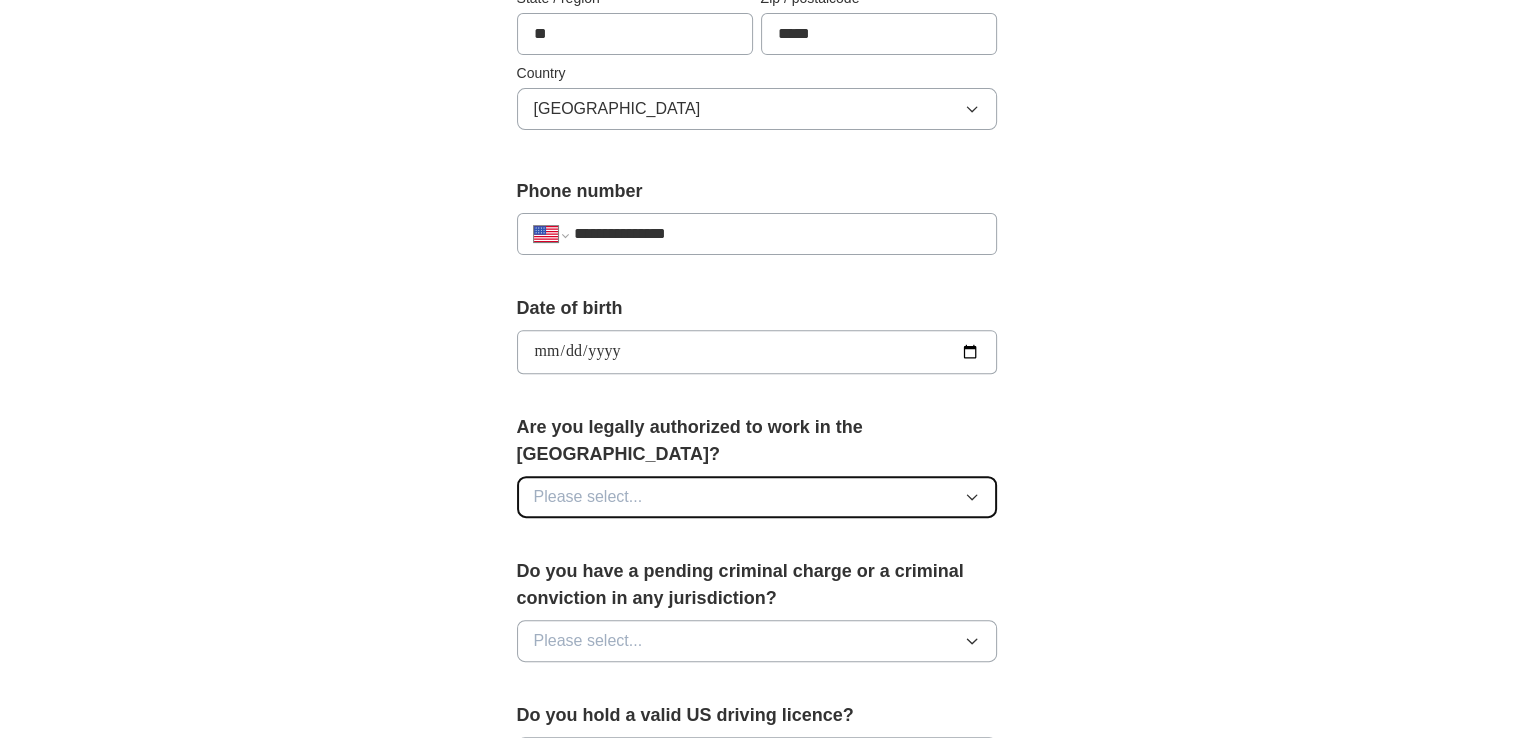 click 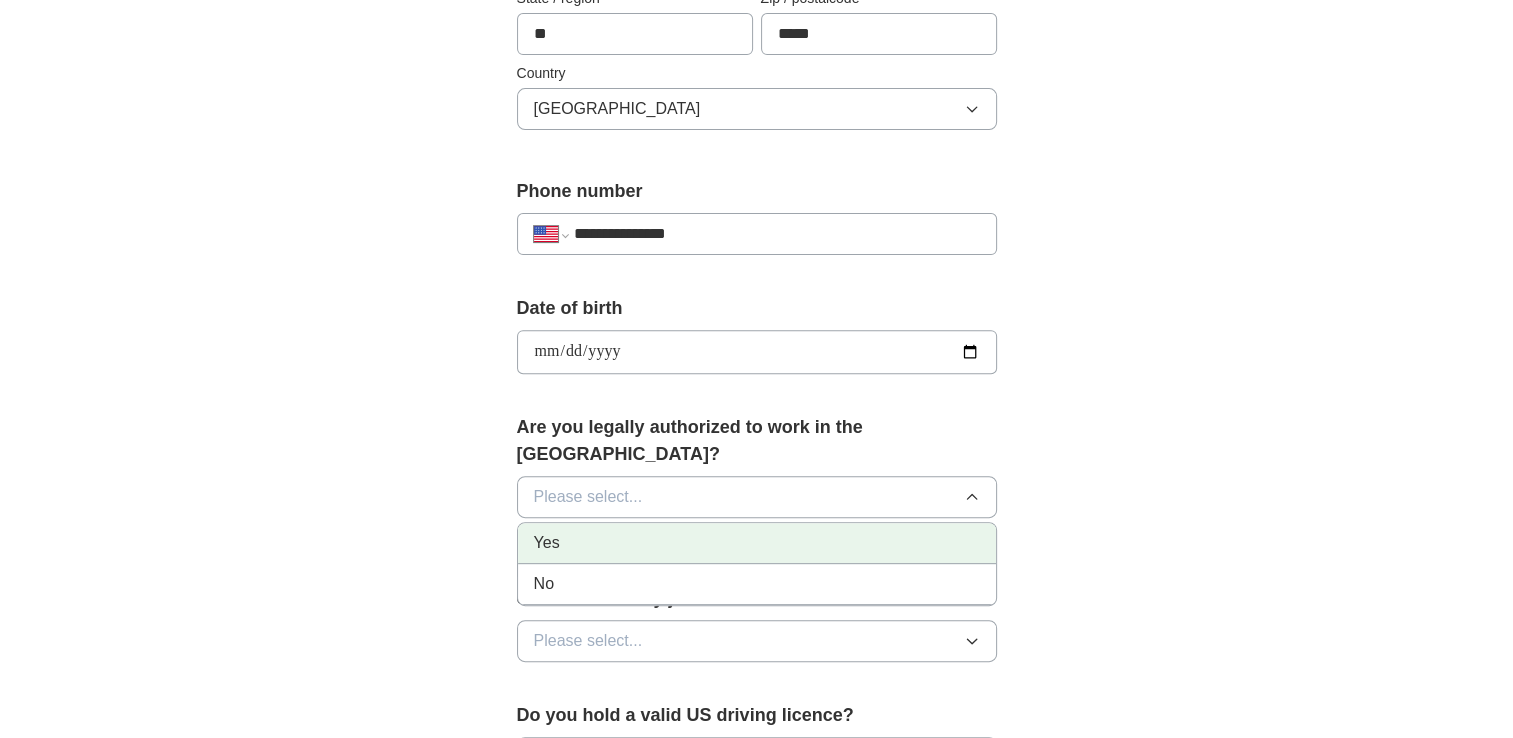 click on "Yes" at bounding box center [757, 543] 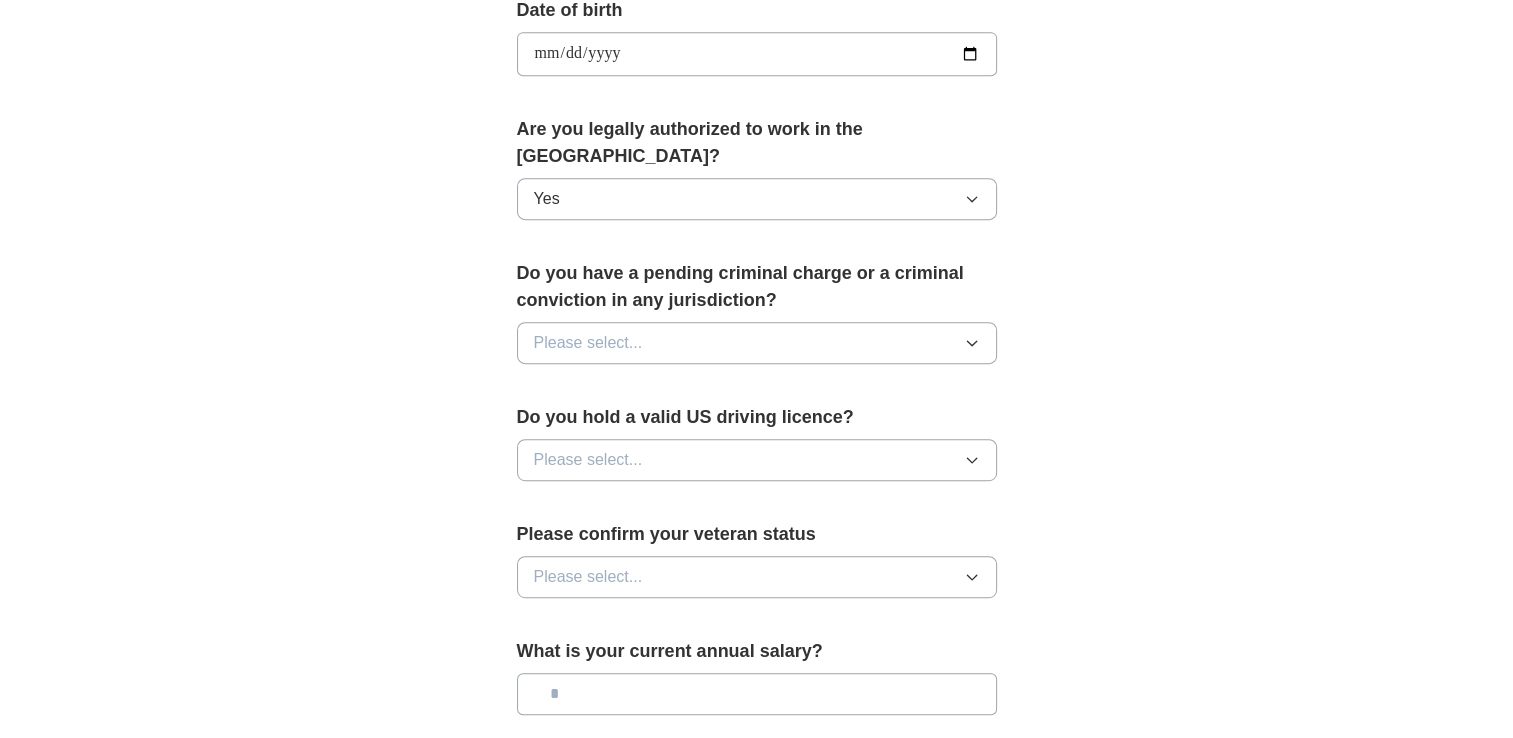 scroll, scrollTop: 947, scrollLeft: 0, axis: vertical 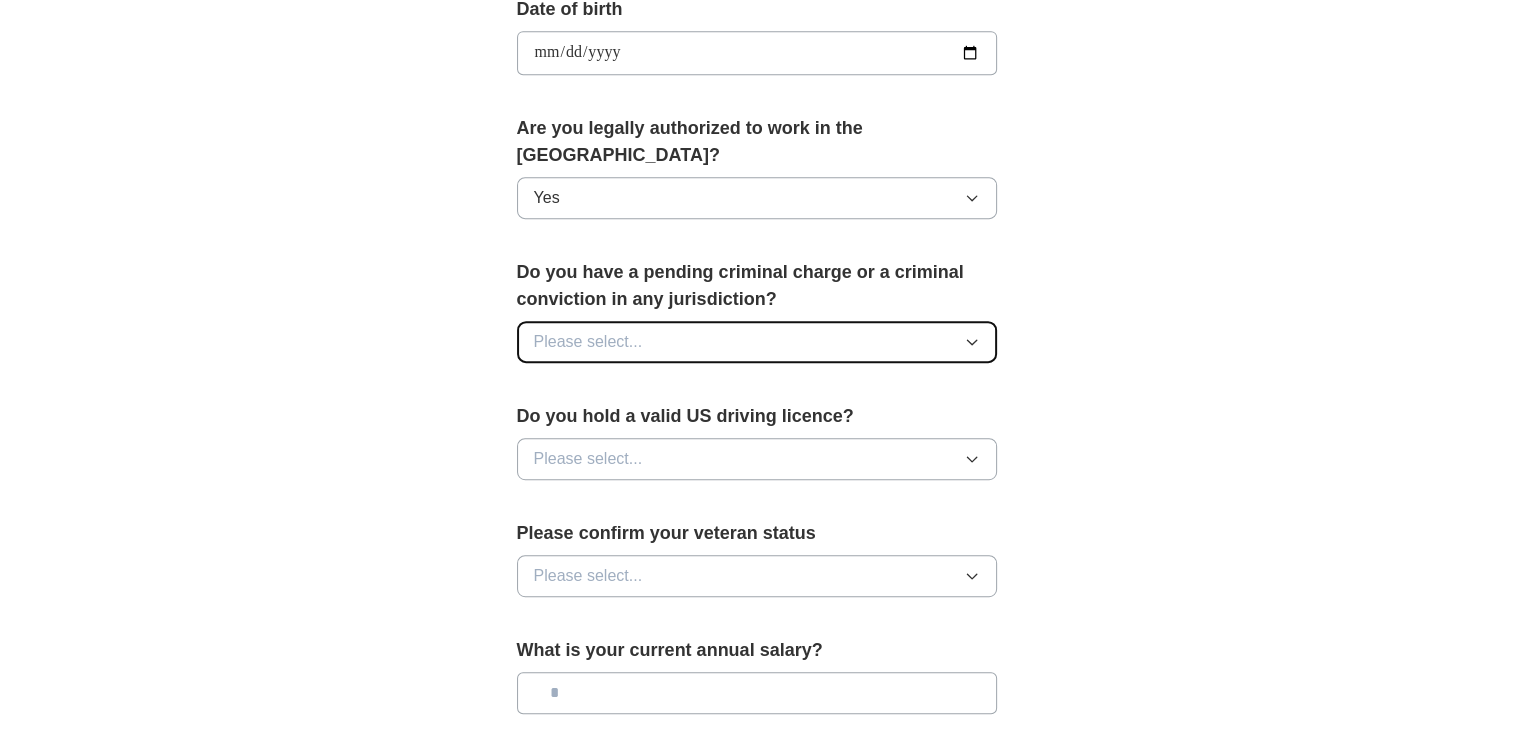 click 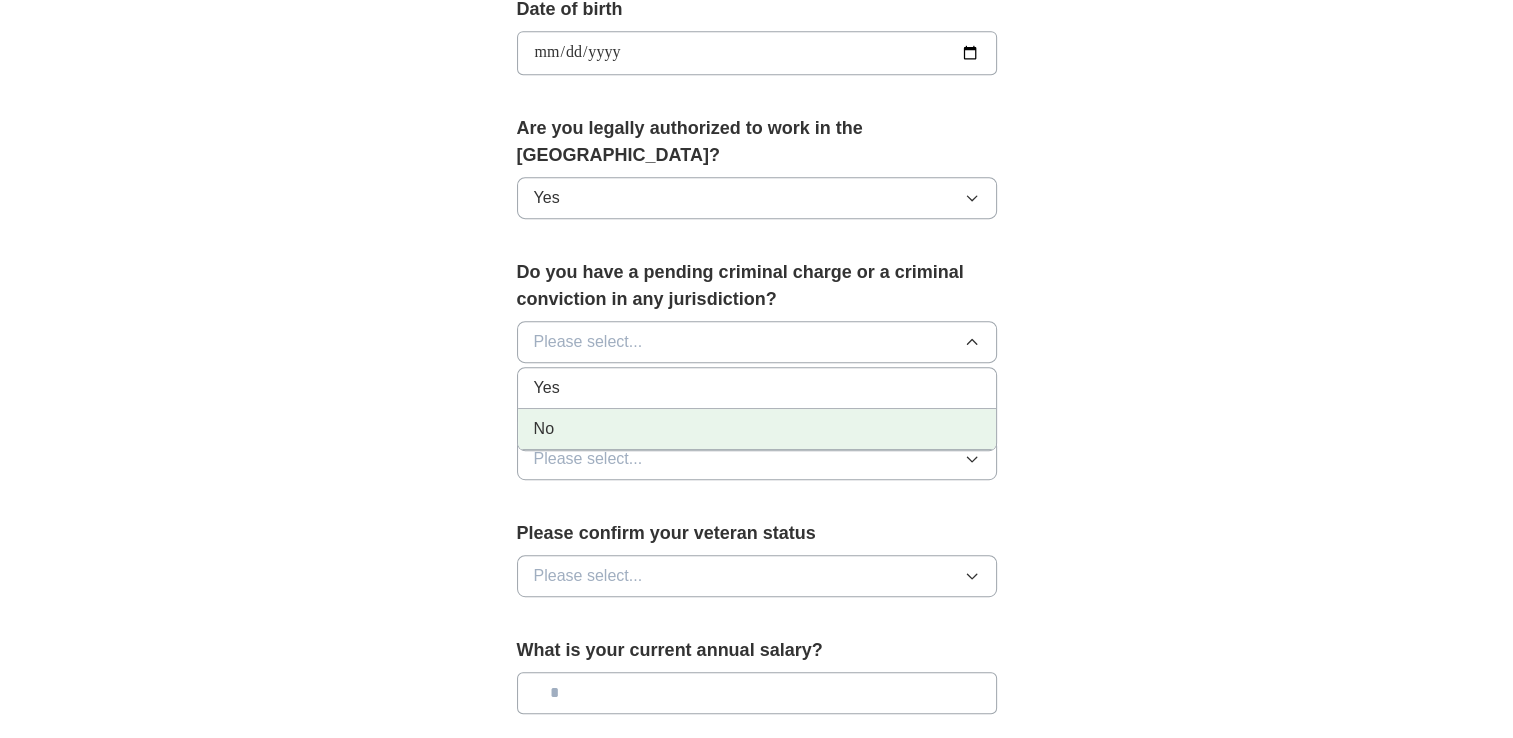 click on "No" at bounding box center [757, 429] 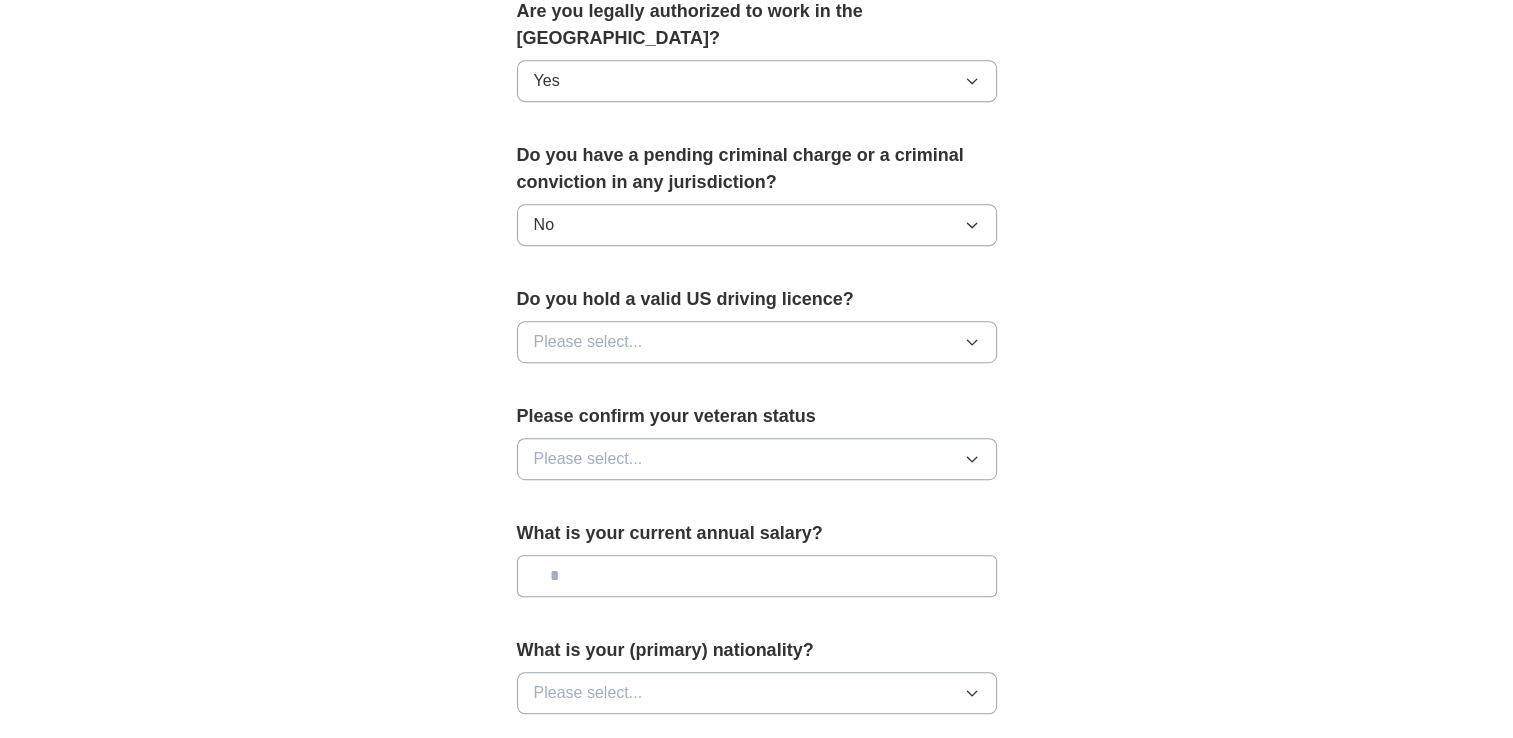 scroll, scrollTop: 1064, scrollLeft: 0, axis: vertical 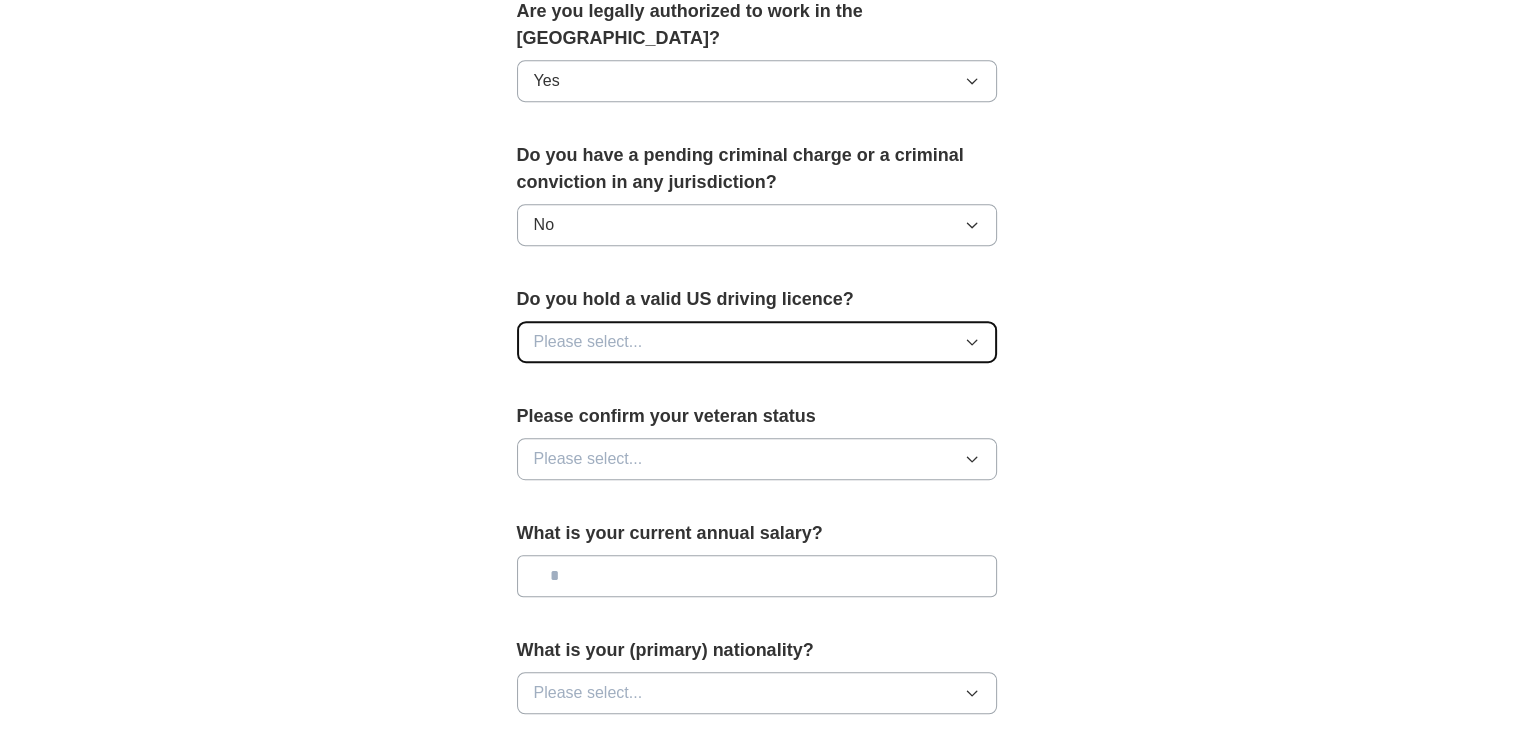 click 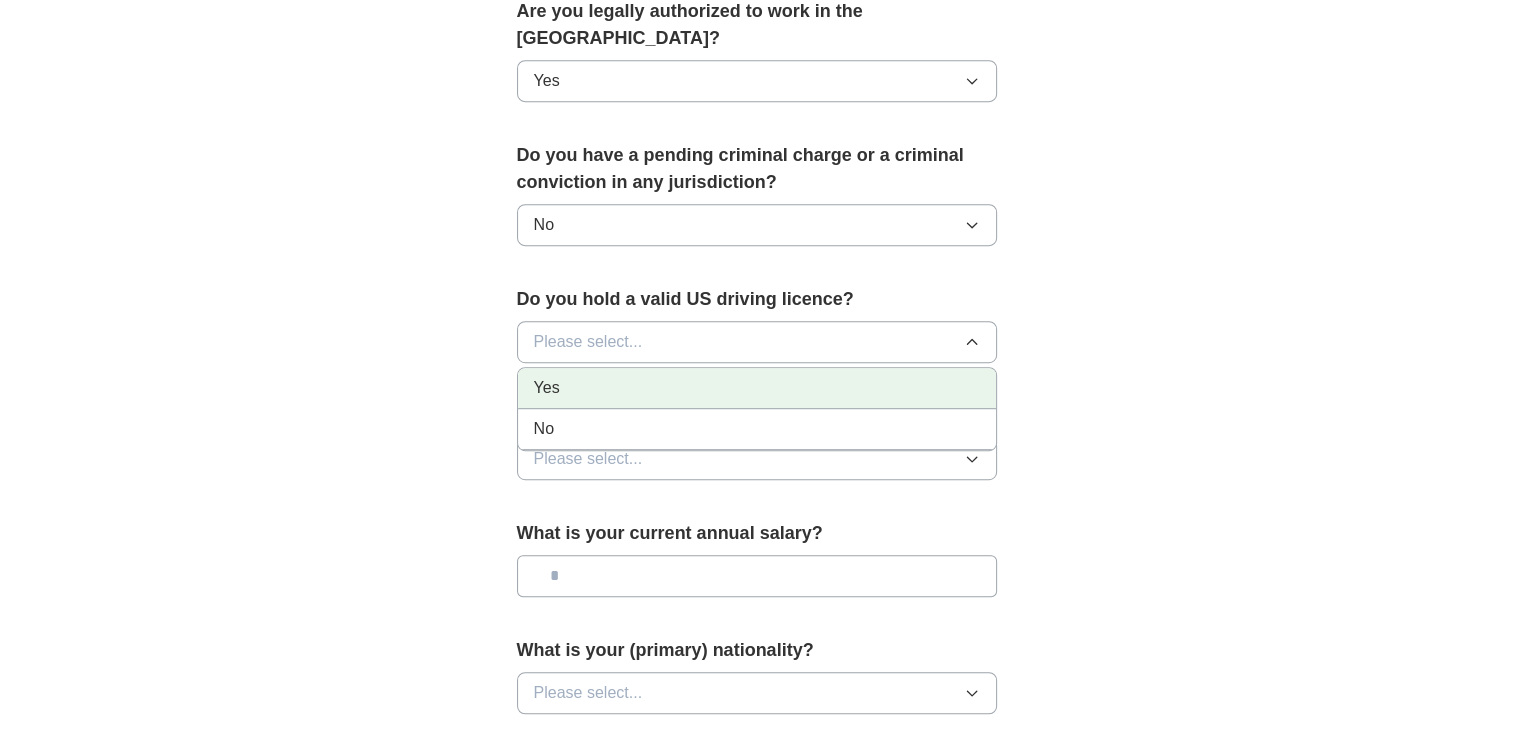 click on "Yes" at bounding box center (757, 388) 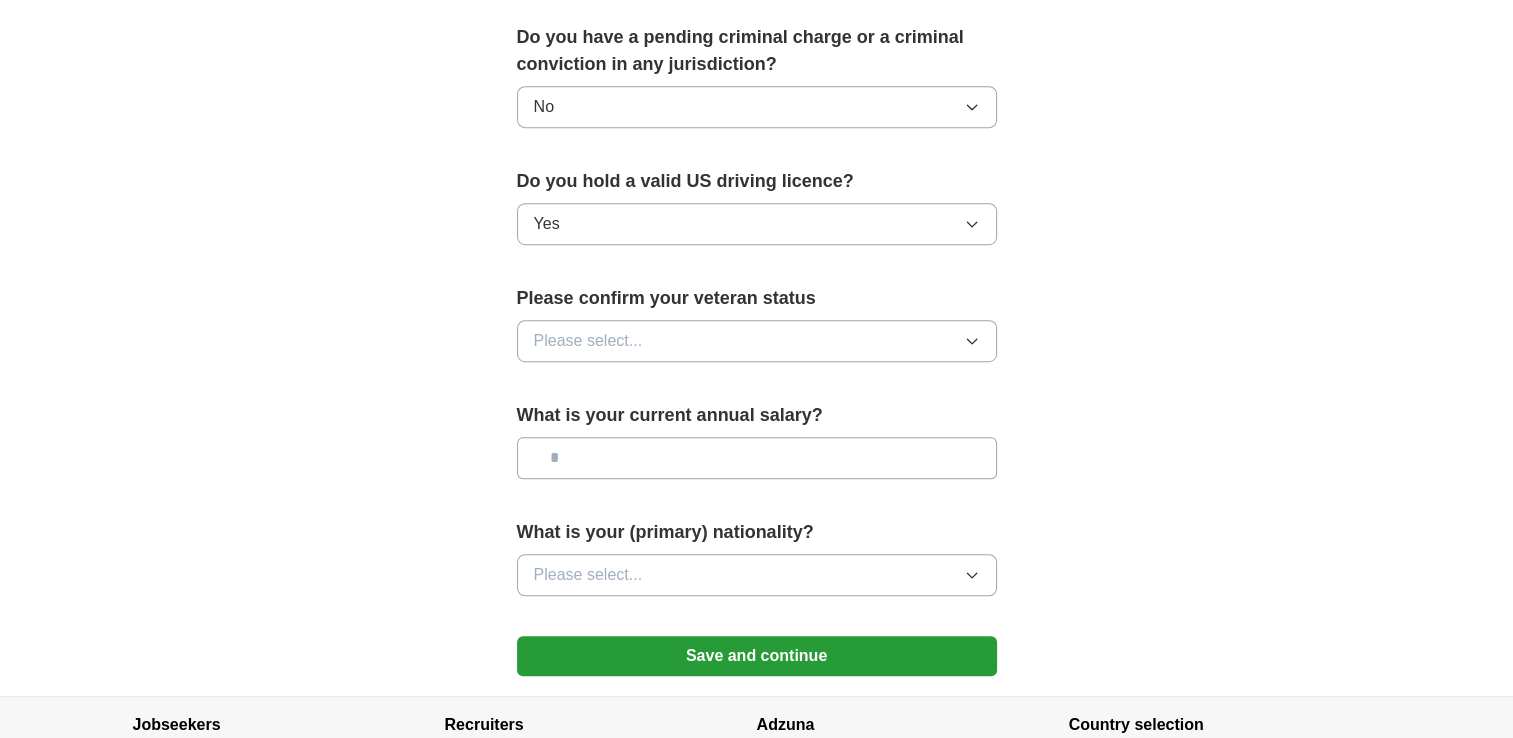 scroll, scrollTop: 1183, scrollLeft: 0, axis: vertical 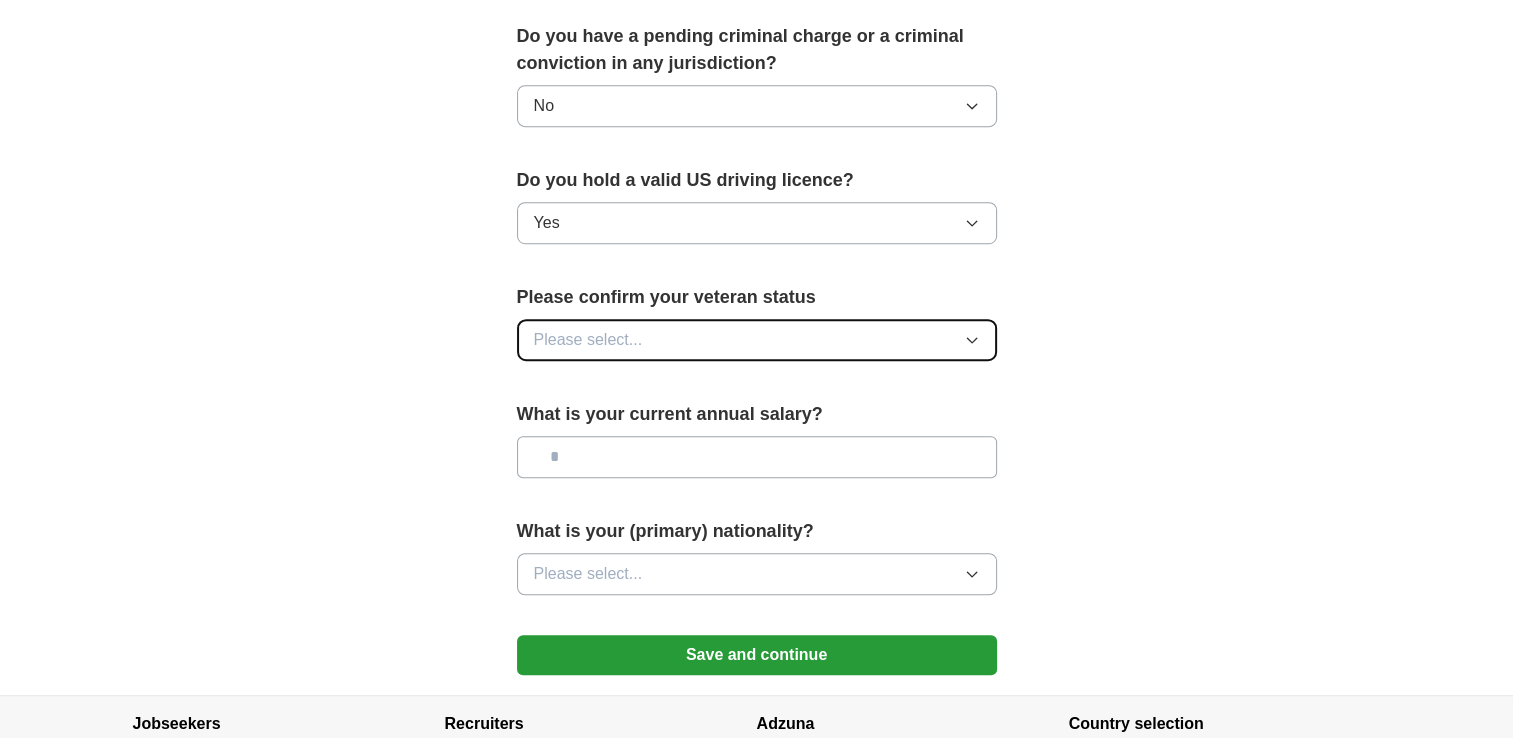 click 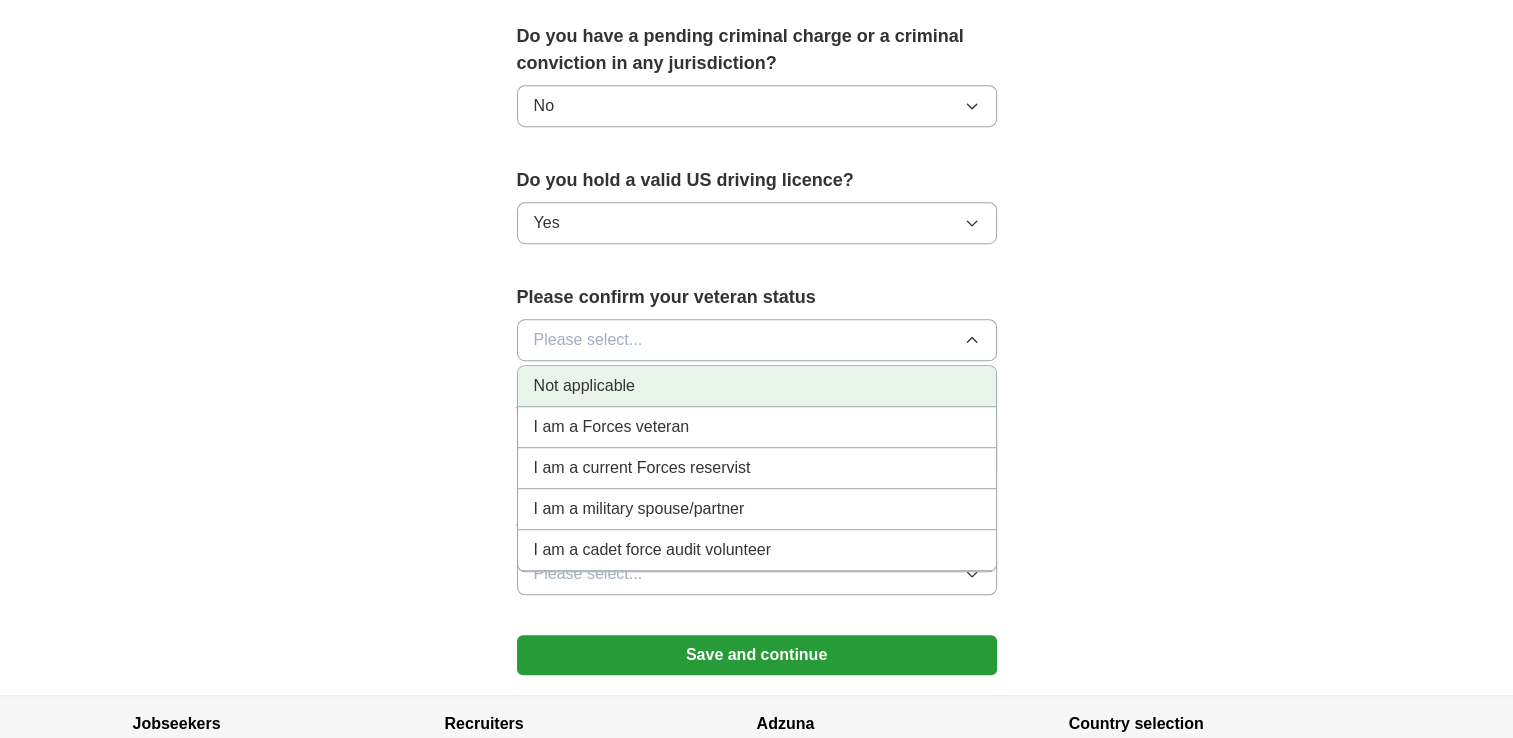 click on "Not applicable" at bounding box center [757, 386] 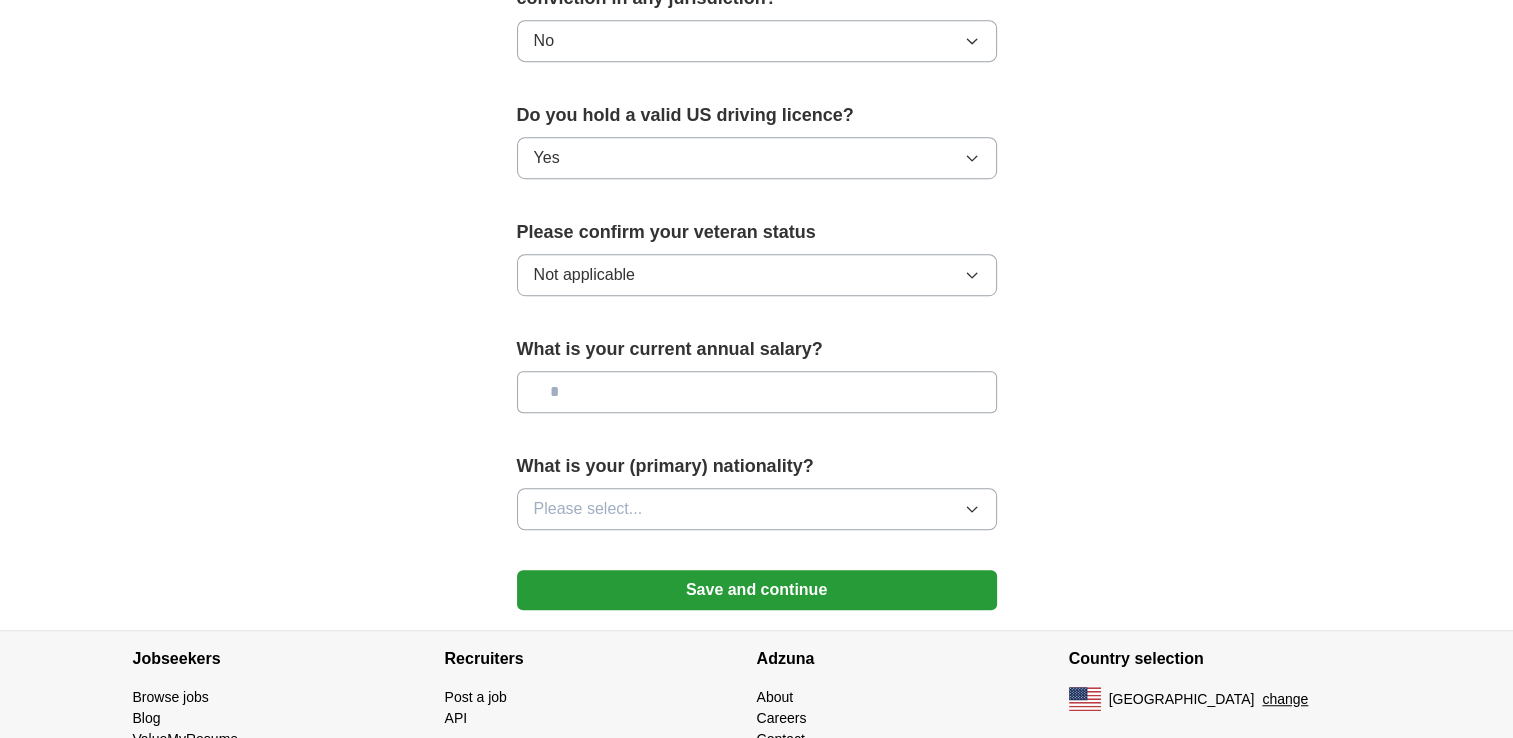 scroll, scrollTop: 1308, scrollLeft: 0, axis: vertical 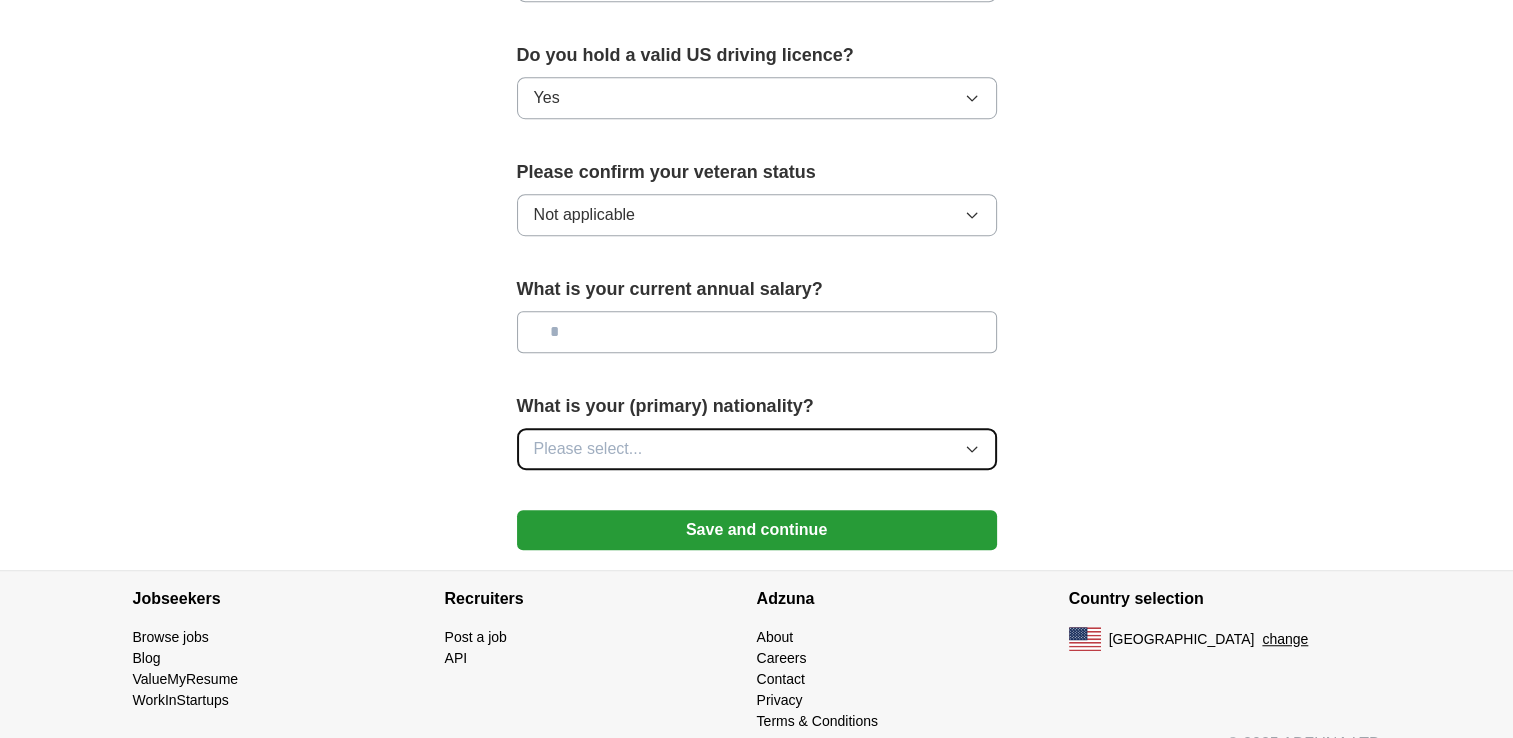 click on "Please select..." at bounding box center (757, 449) 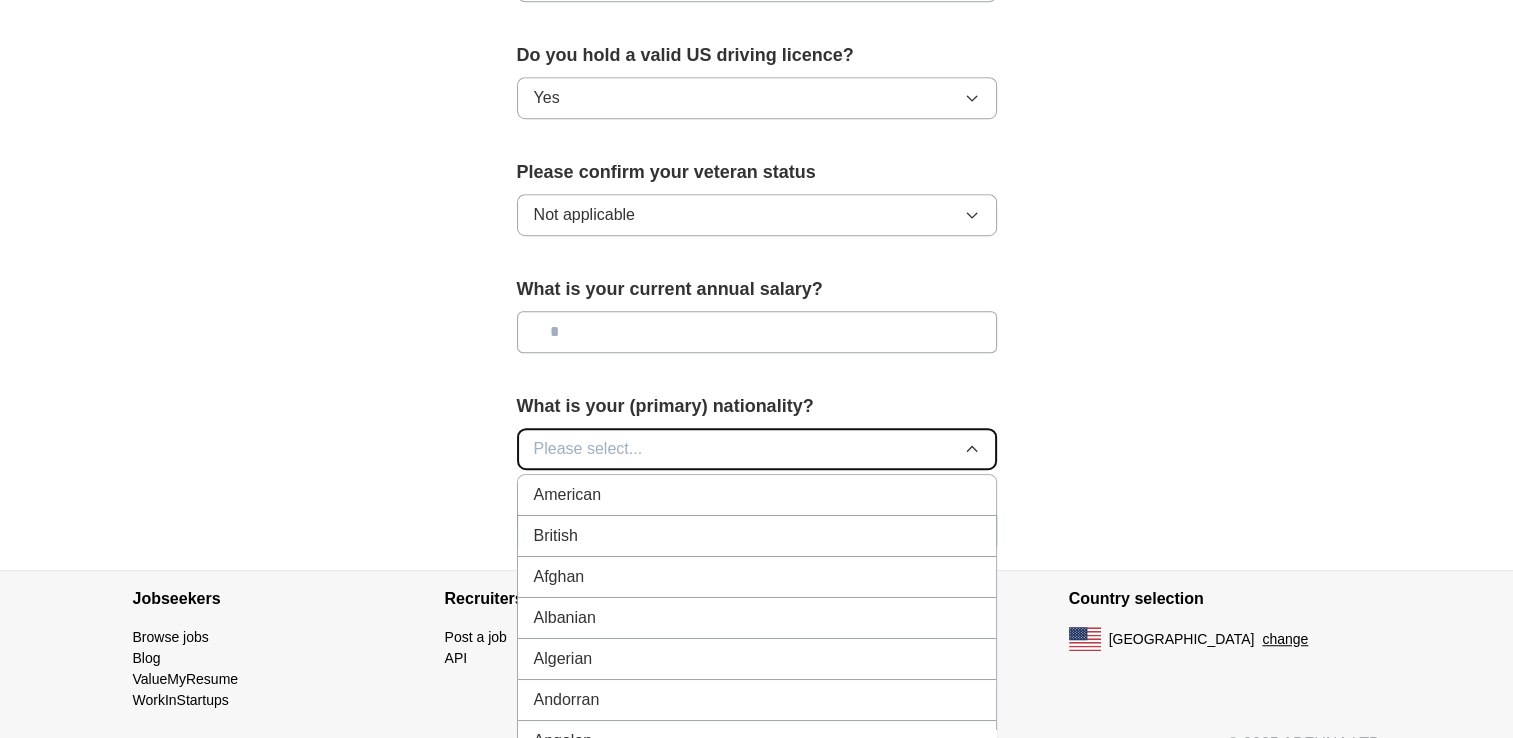 type 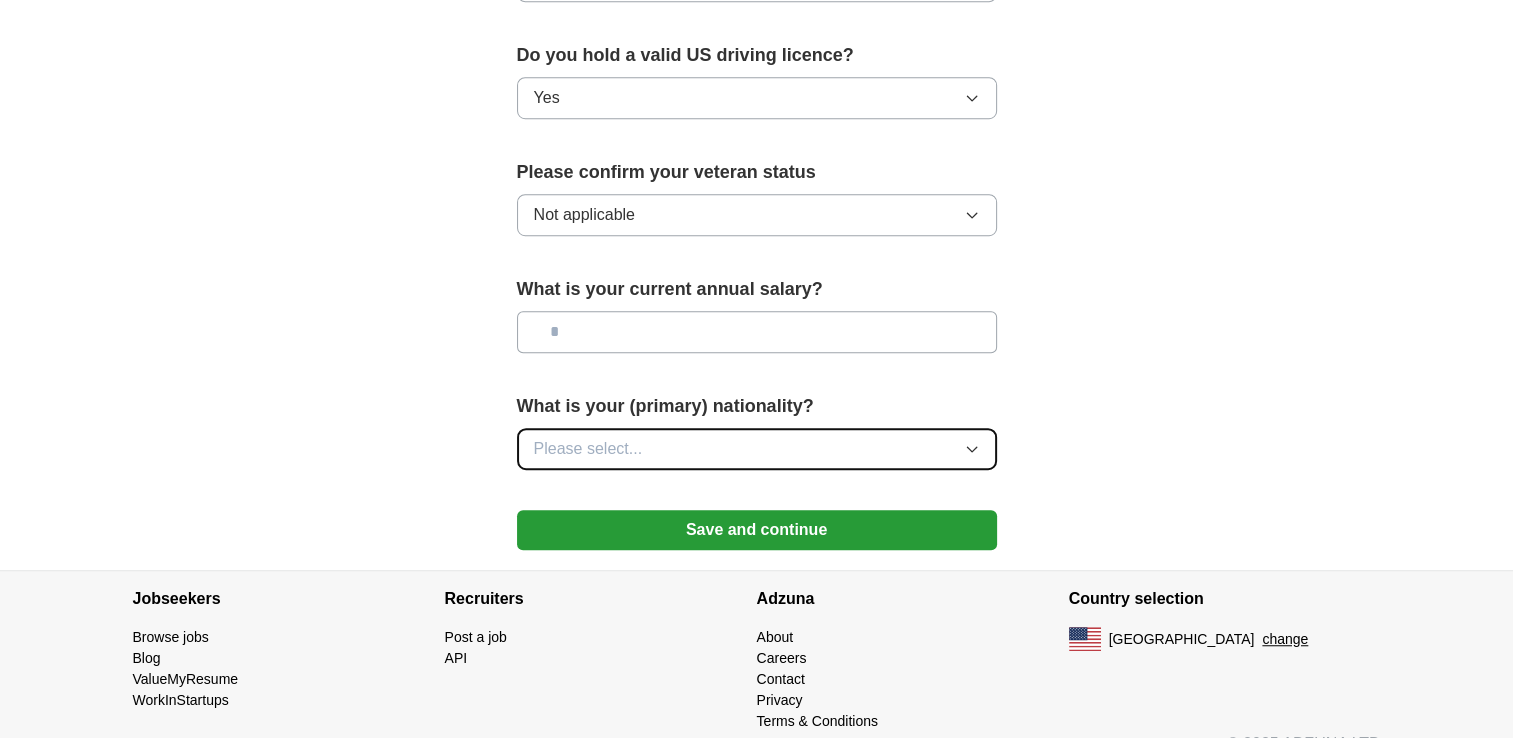 click on "Please select..." at bounding box center [757, 449] 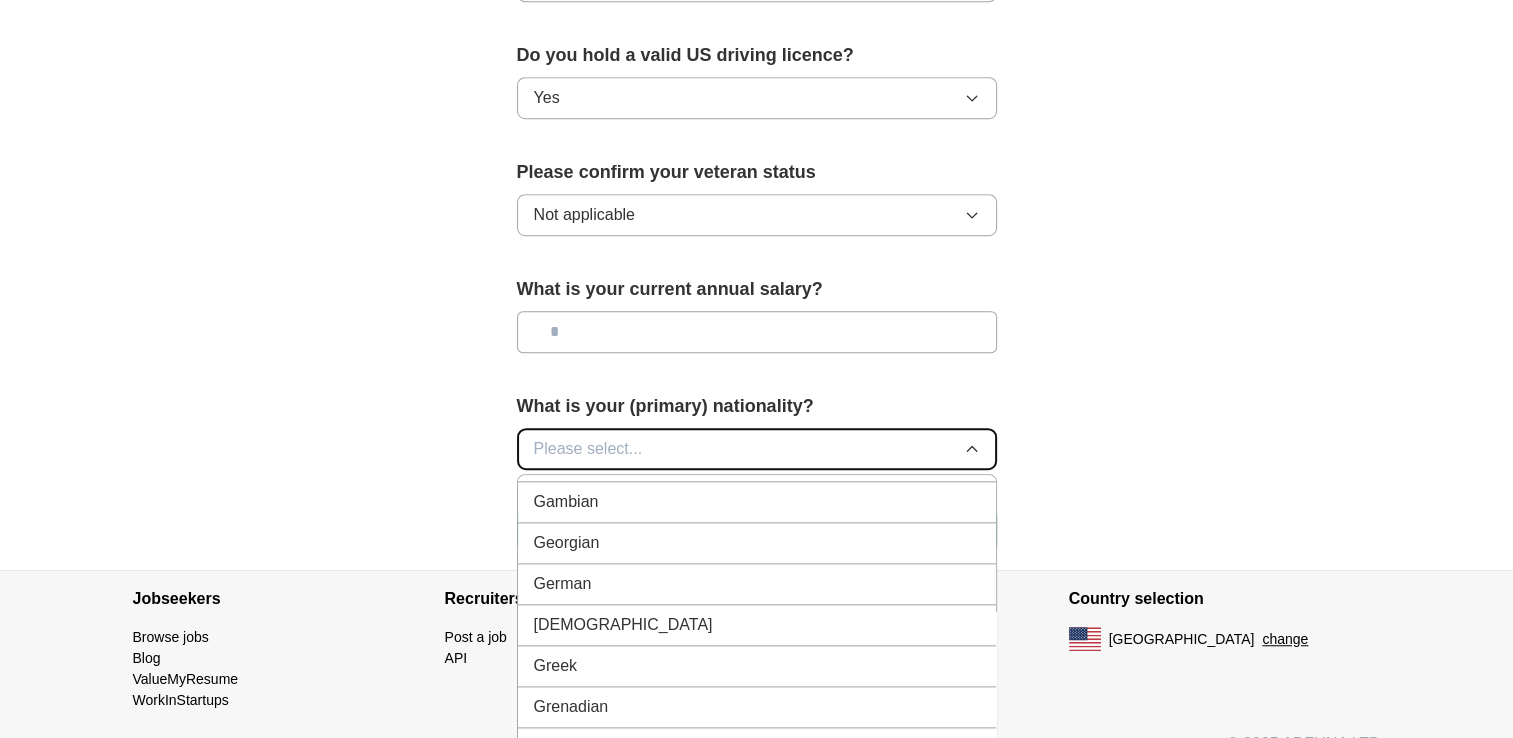 scroll, scrollTop: 2656, scrollLeft: 0, axis: vertical 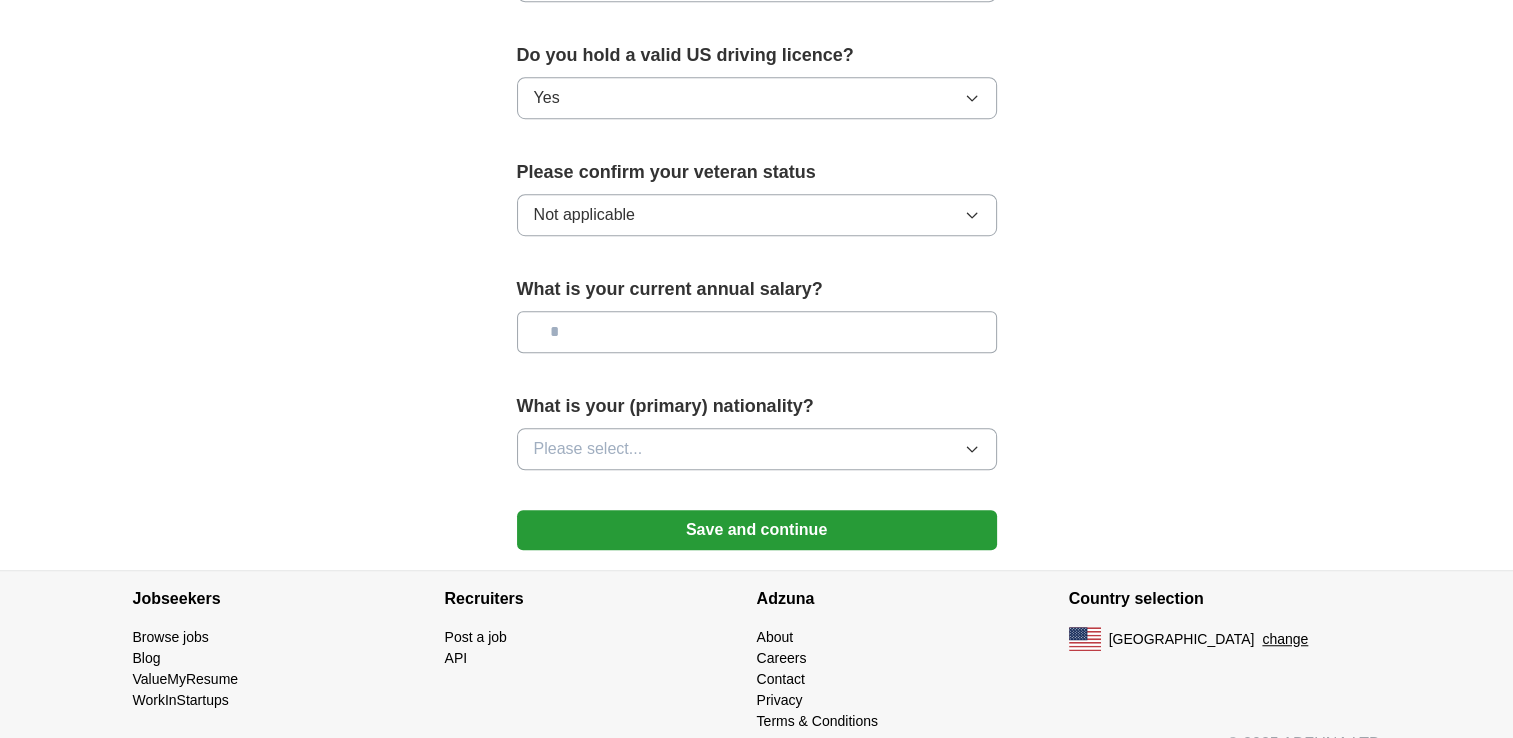 click on "**********" at bounding box center (757, -339) 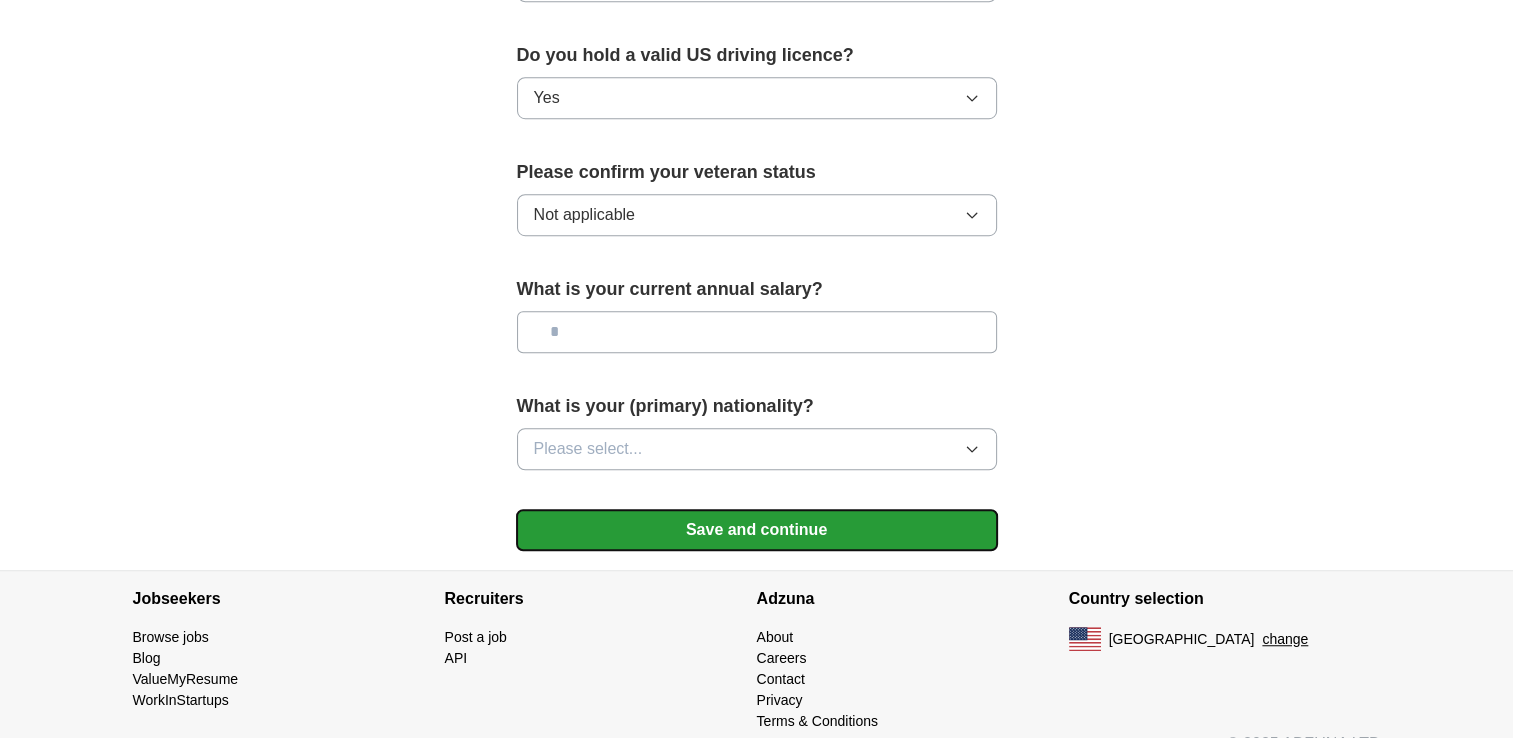 click on "Save and continue" at bounding box center (757, 530) 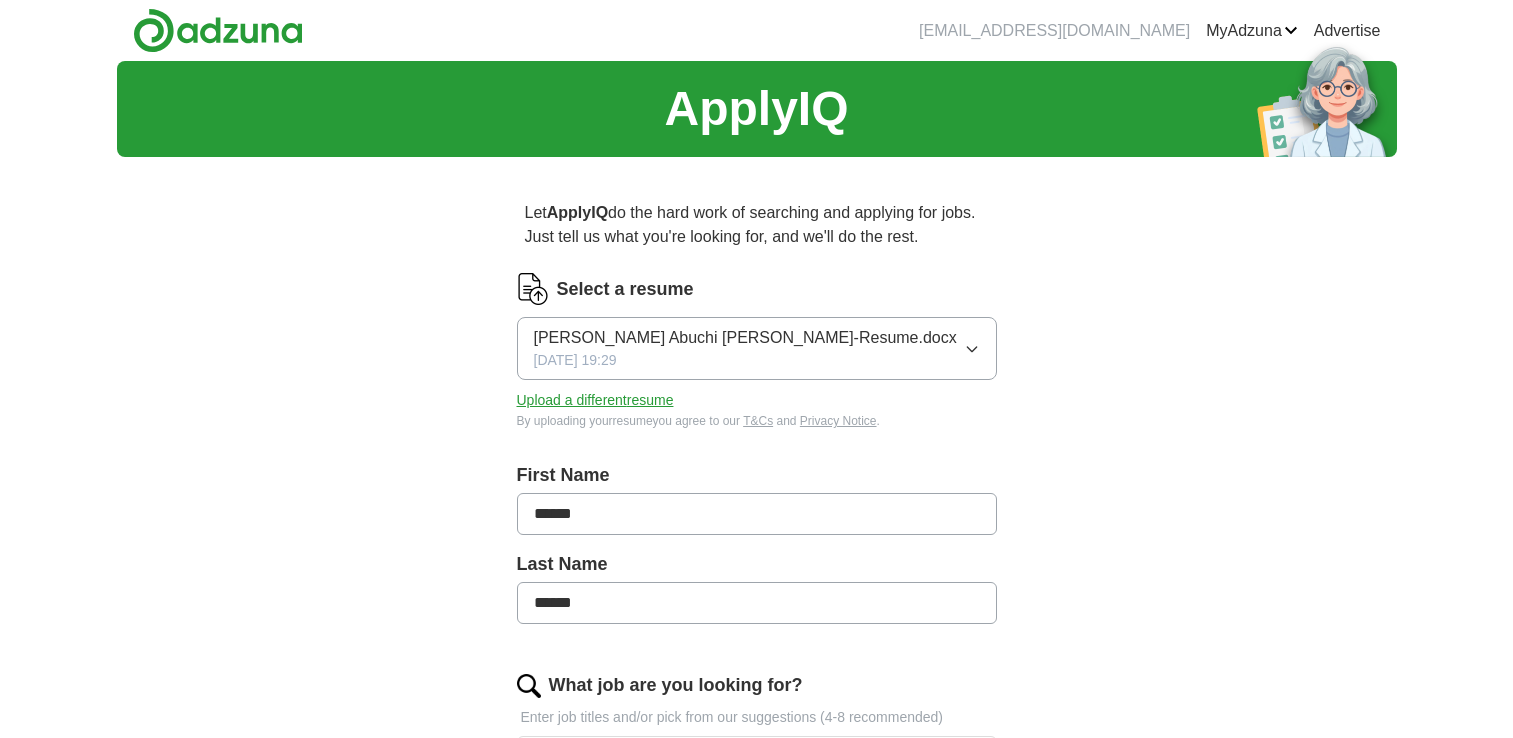 scroll, scrollTop: 0, scrollLeft: 0, axis: both 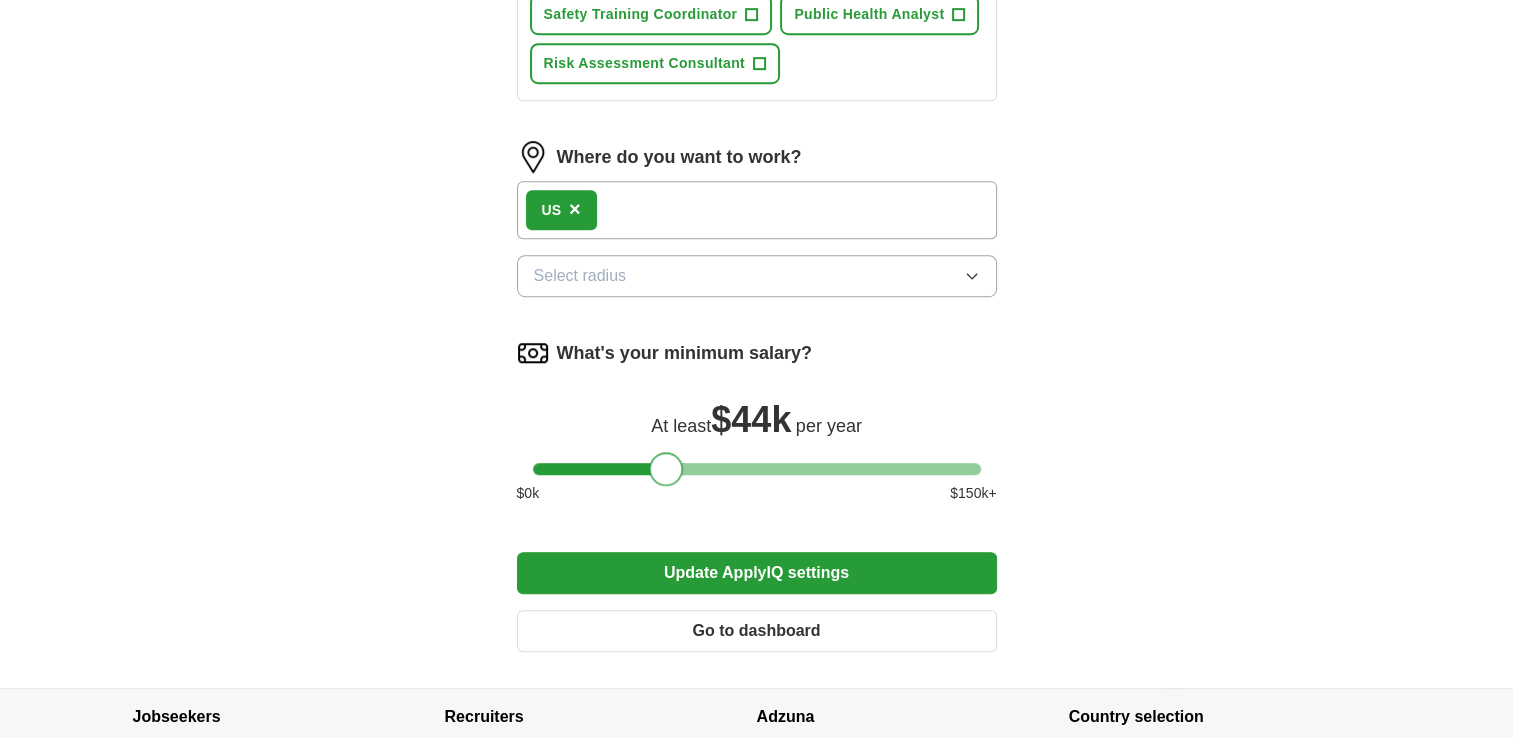 click at bounding box center [757, 469] 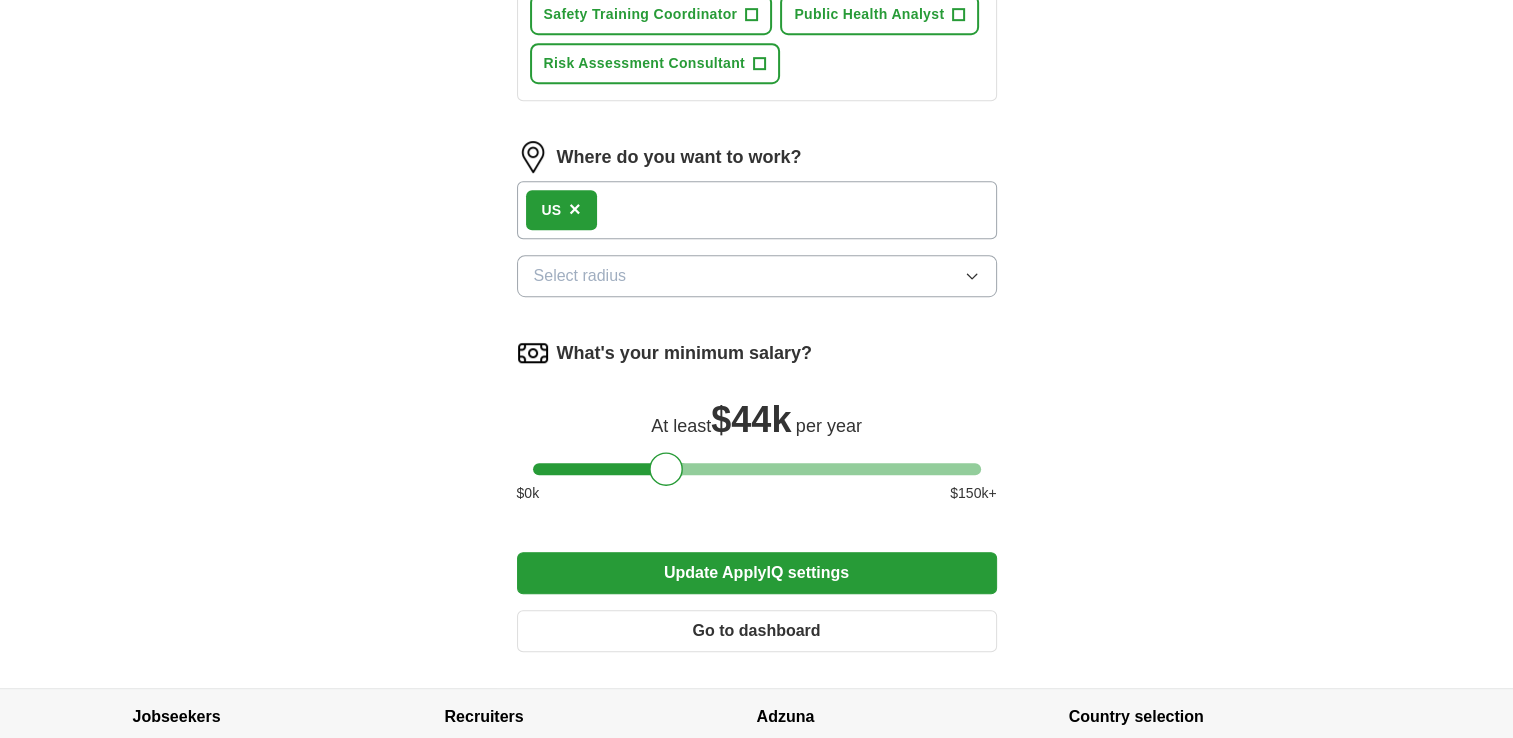 click on "What's your minimum salary? At least  $ 44k   per year $ 0 k $ 150 k+" at bounding box center (757, 428) 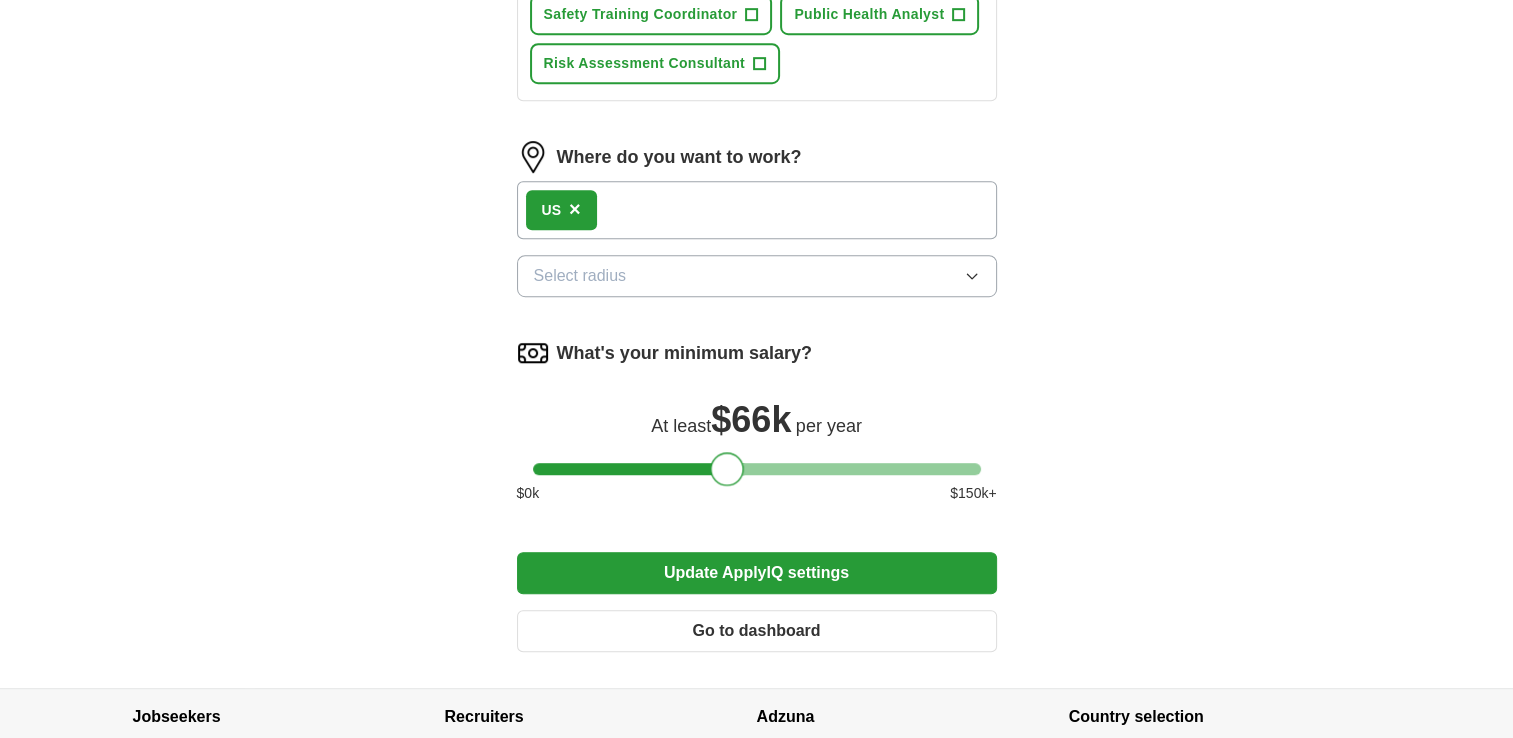 click at bounding box center (757, 469) 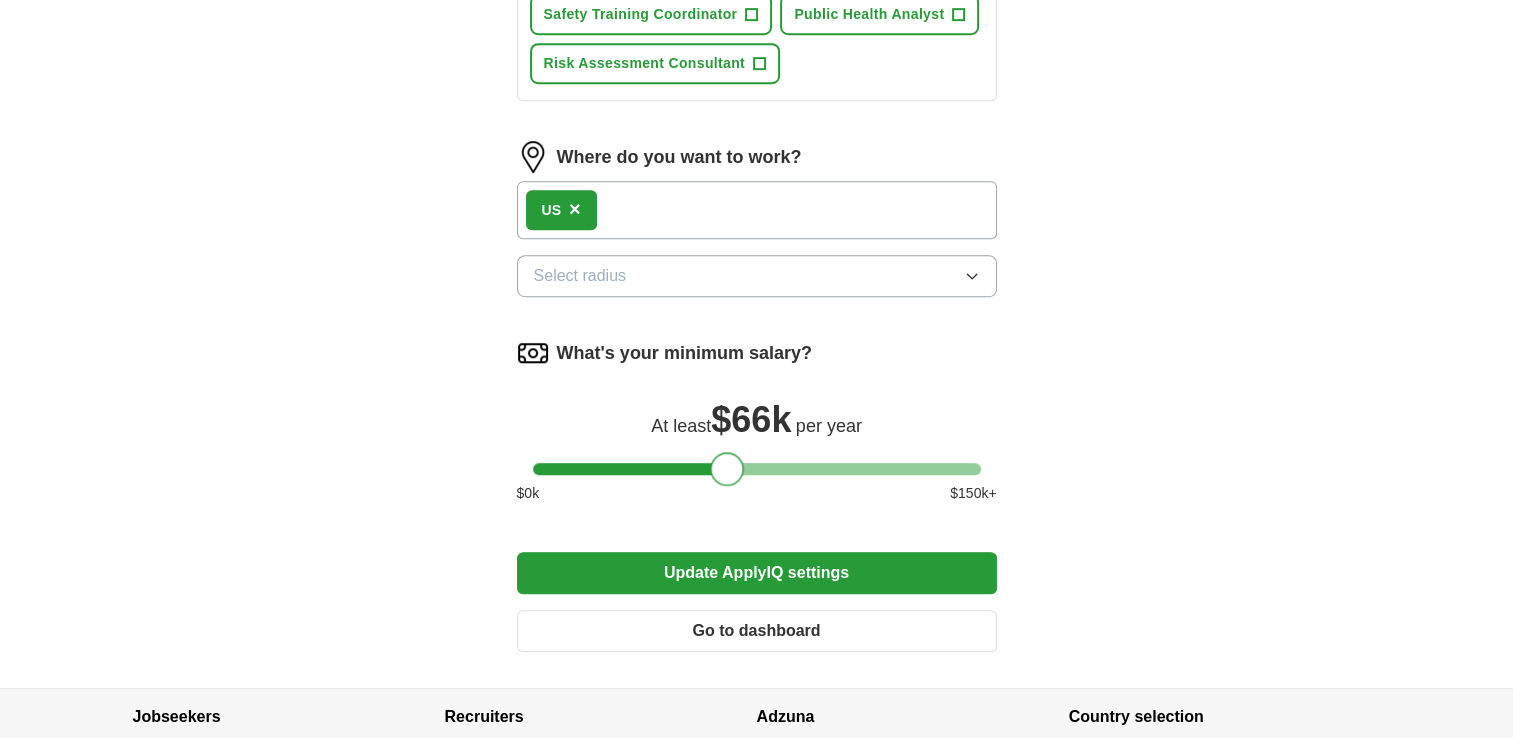 click at bounding box center (757, 469) 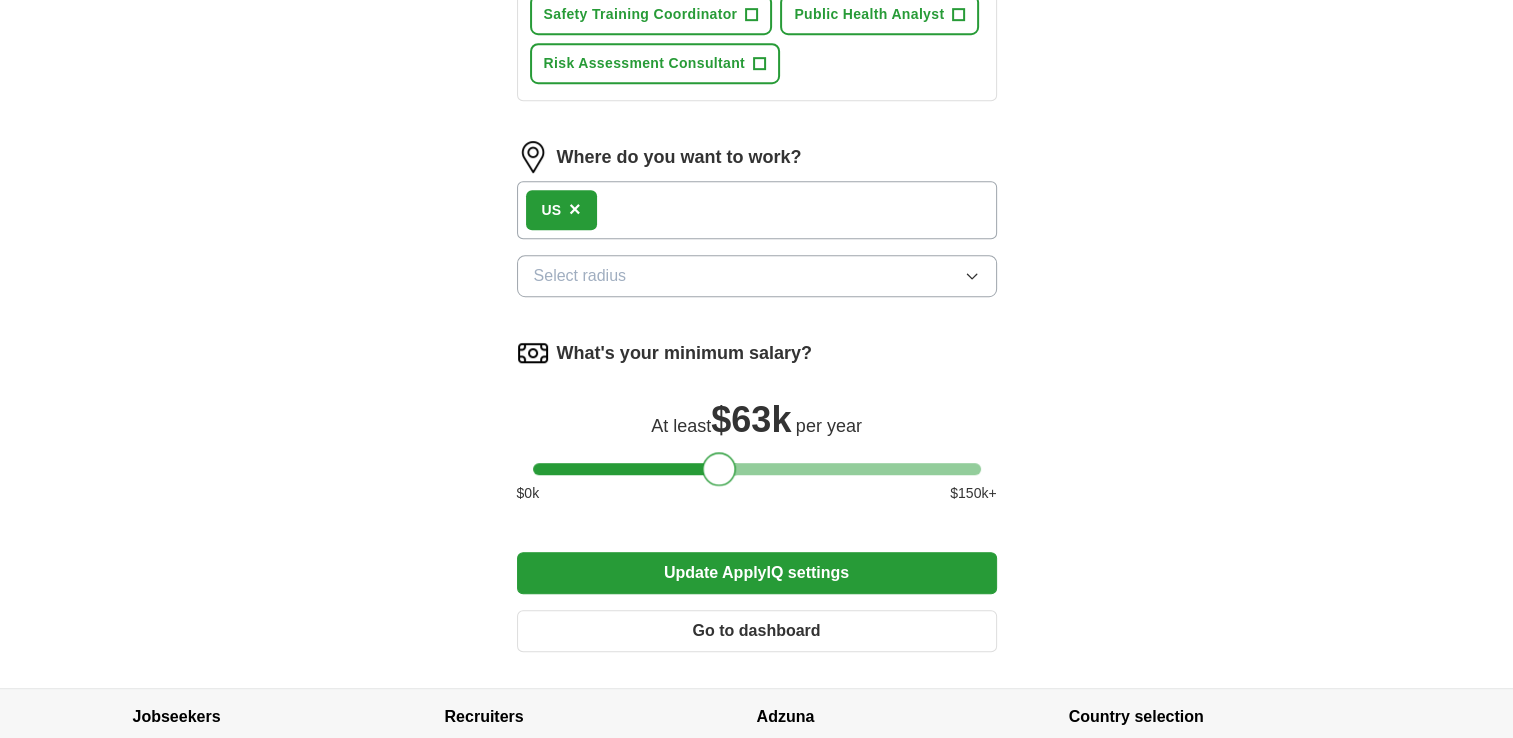 click at bounding box center [757, 469] 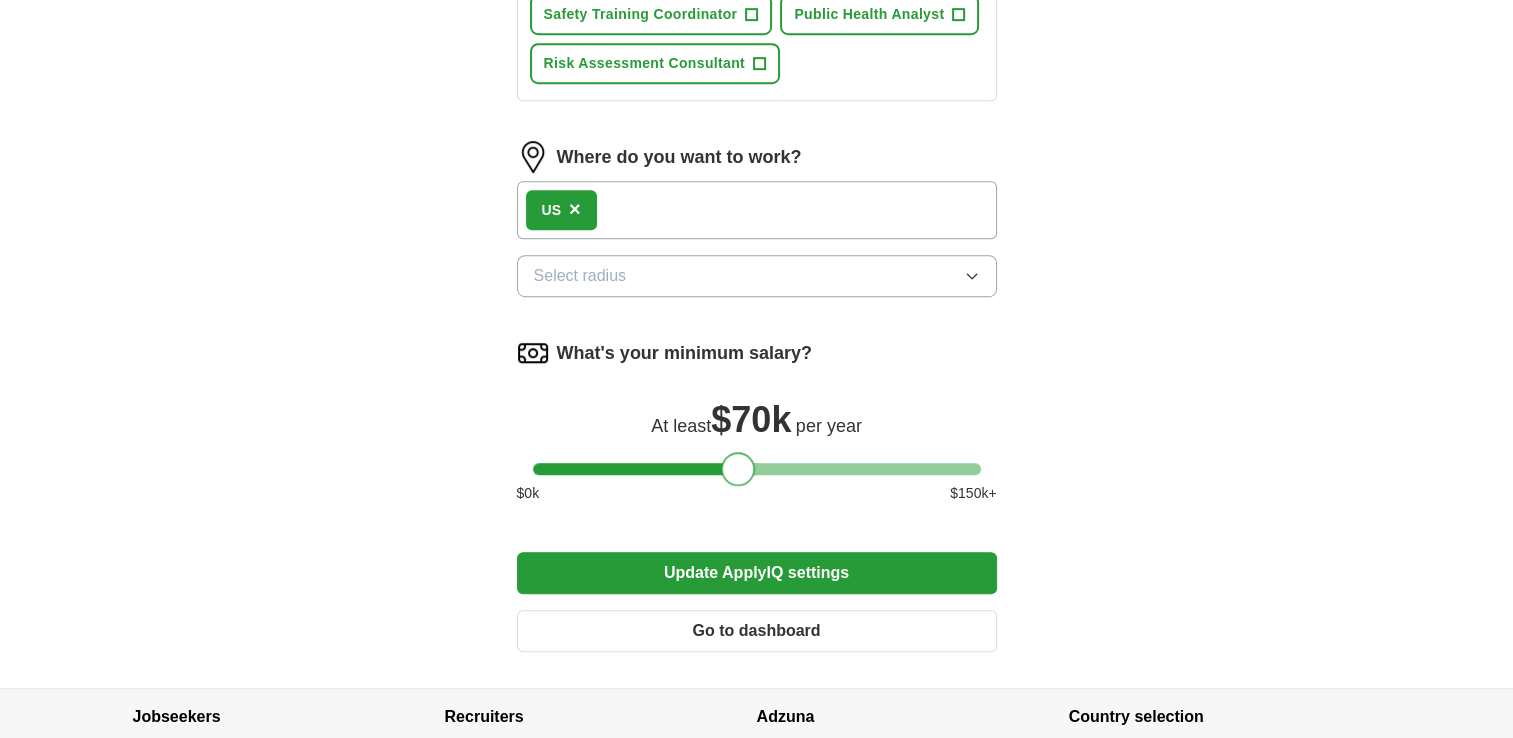 drag, startPoint x: 724, startPoint y: 460, endPoint x: 742, endPoint y: 460, distance: 18 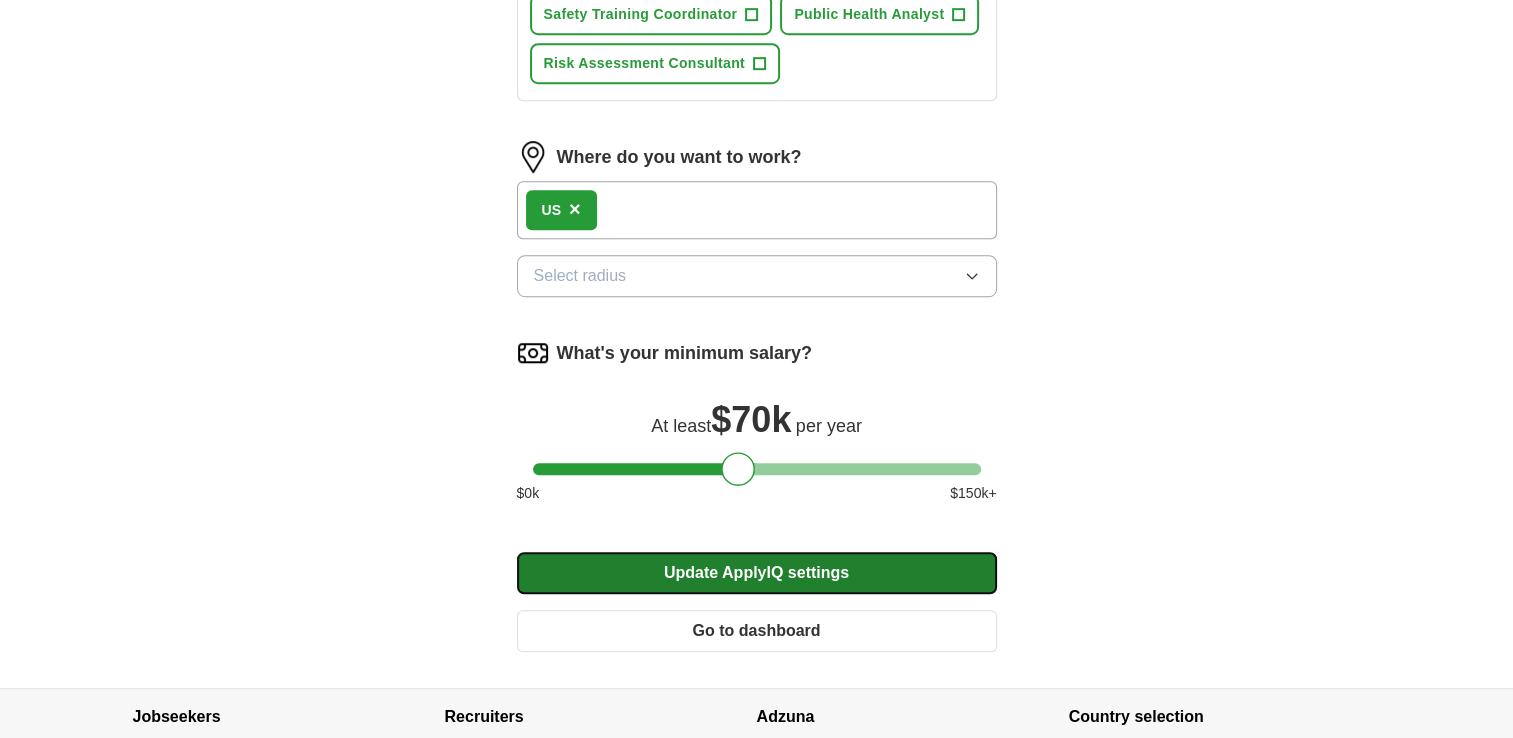 click on "Update ApplyIQ settings" at bounding box center [757, 573] 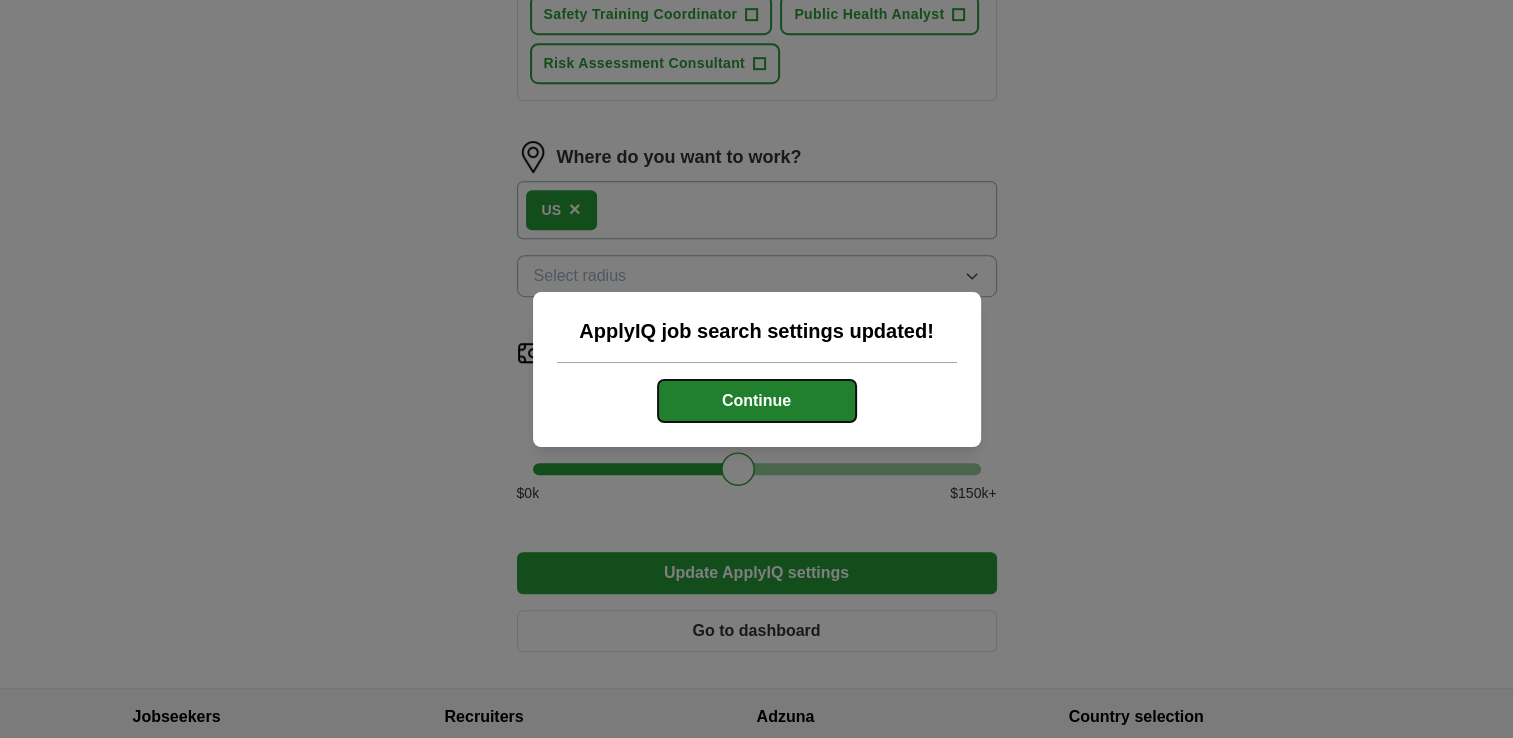 click on "Continue" at bounding box center [757, 401] 